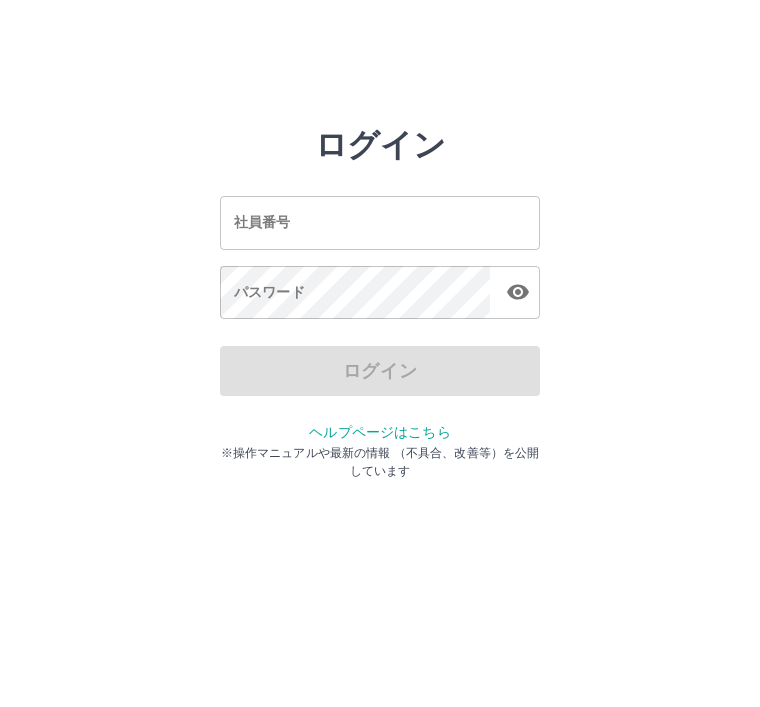 scroll, scrollTop: 0, scrollLeft: 0, axis: both 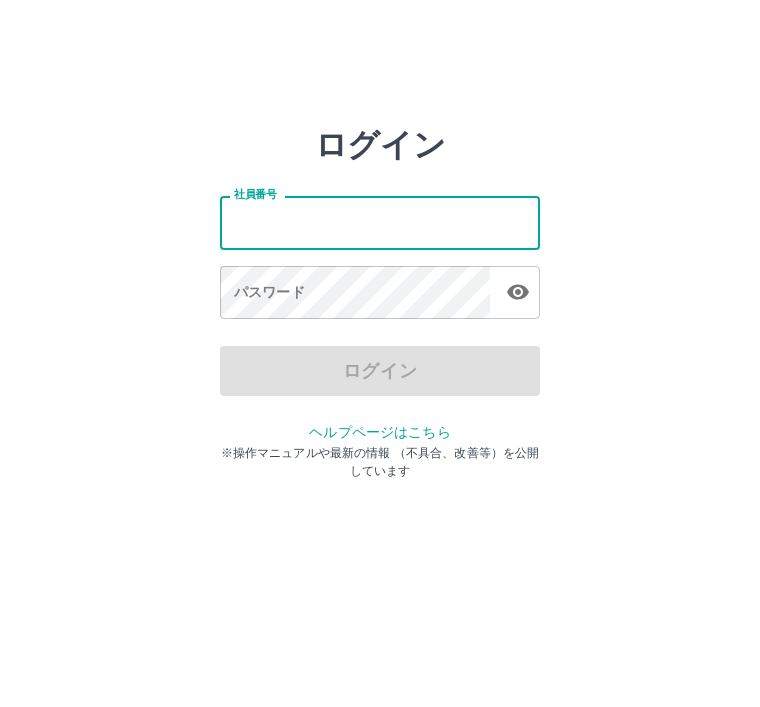type on "*******" 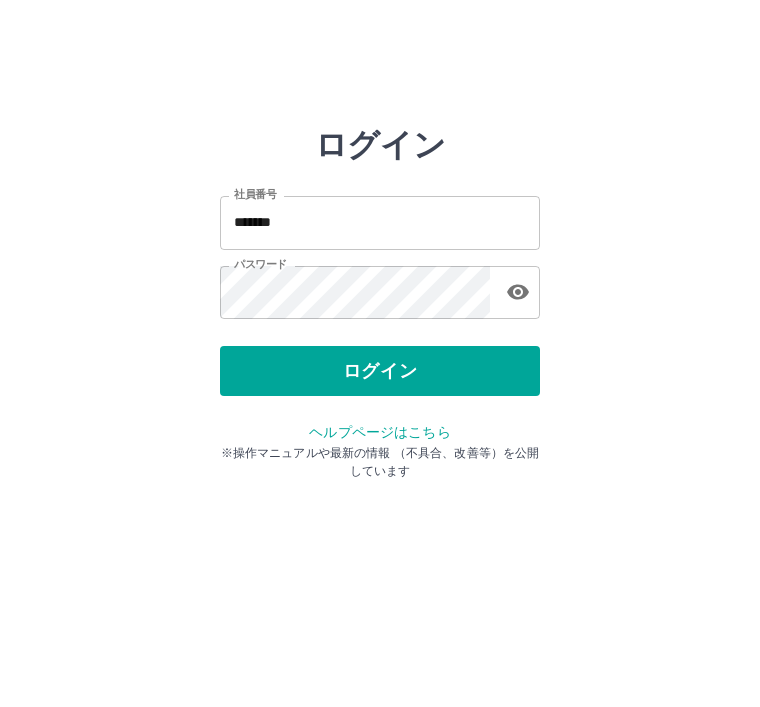 click on "ログイン" at bounding box center [380, 371] 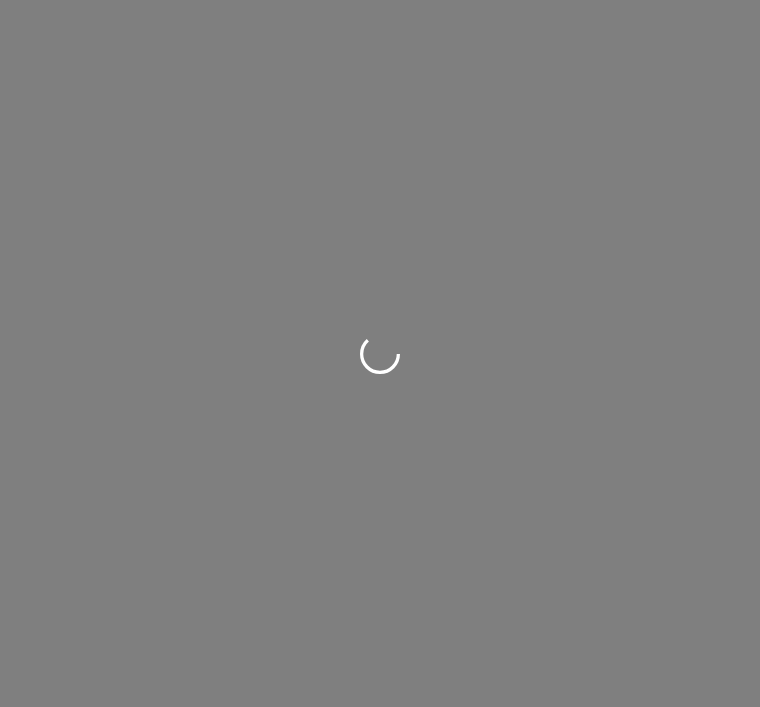 scroll, scrollTop: 0, scrollLeft: 0, axis: both 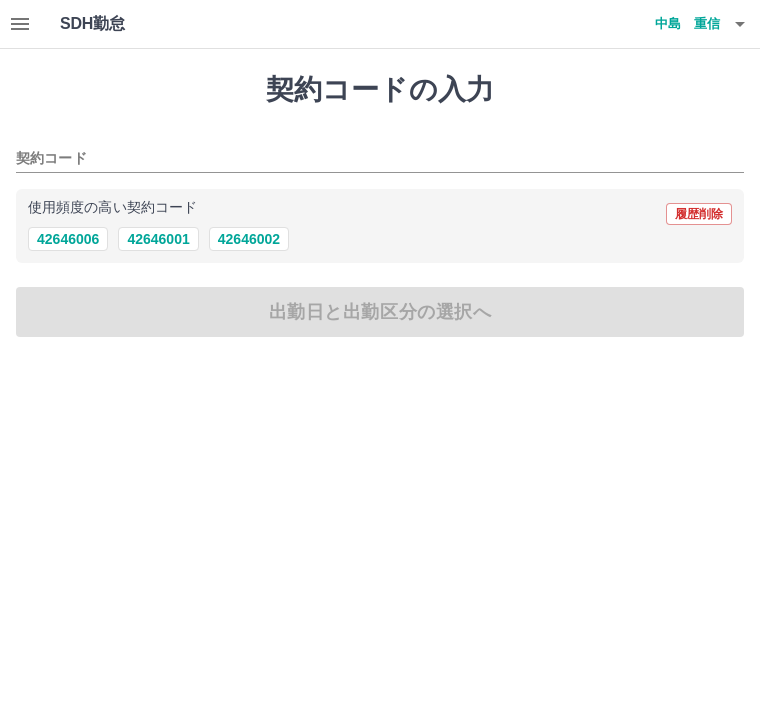 click on "42646002" at bounding box center [249, 239] 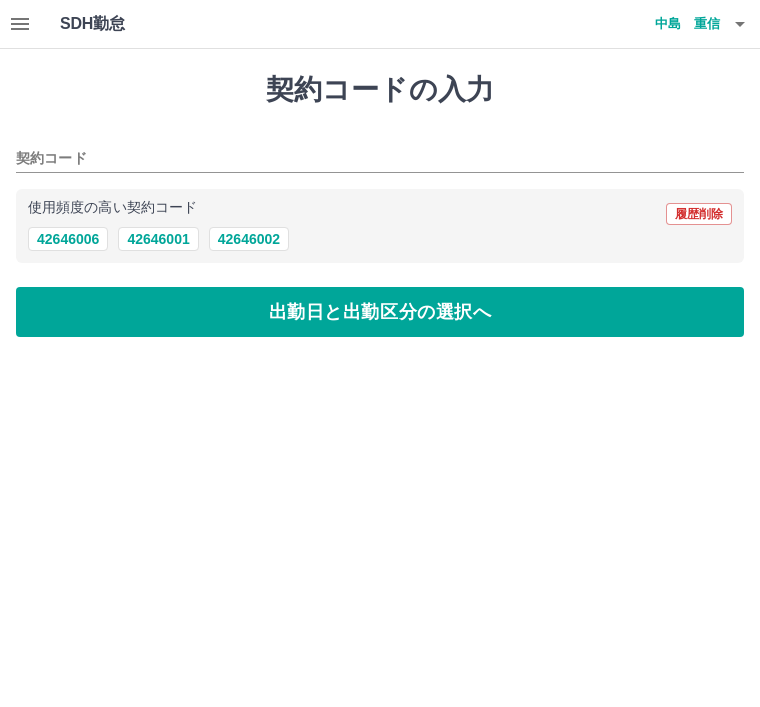 type on "********" 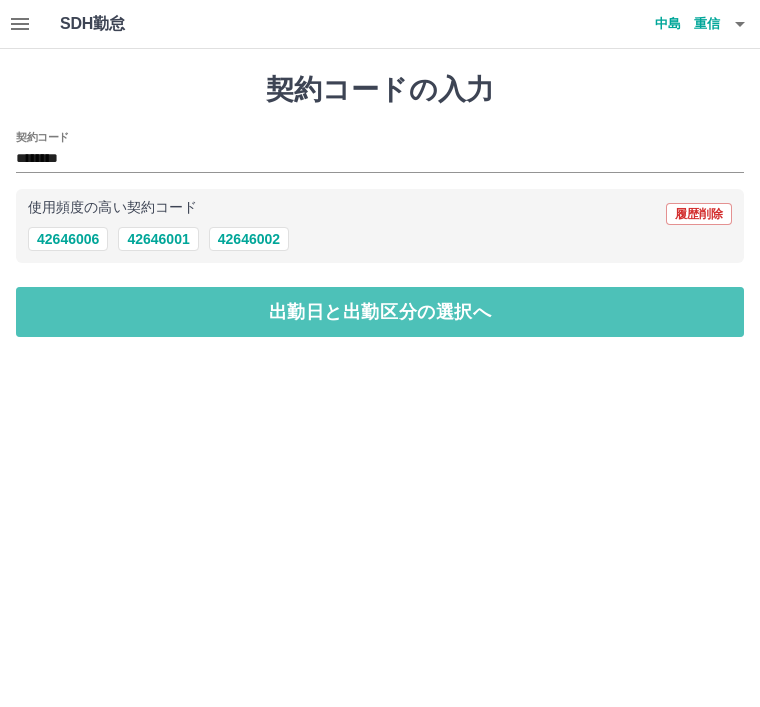 click on "出勤日と出勤区分の選択へ" at bounding box center (380, 312) 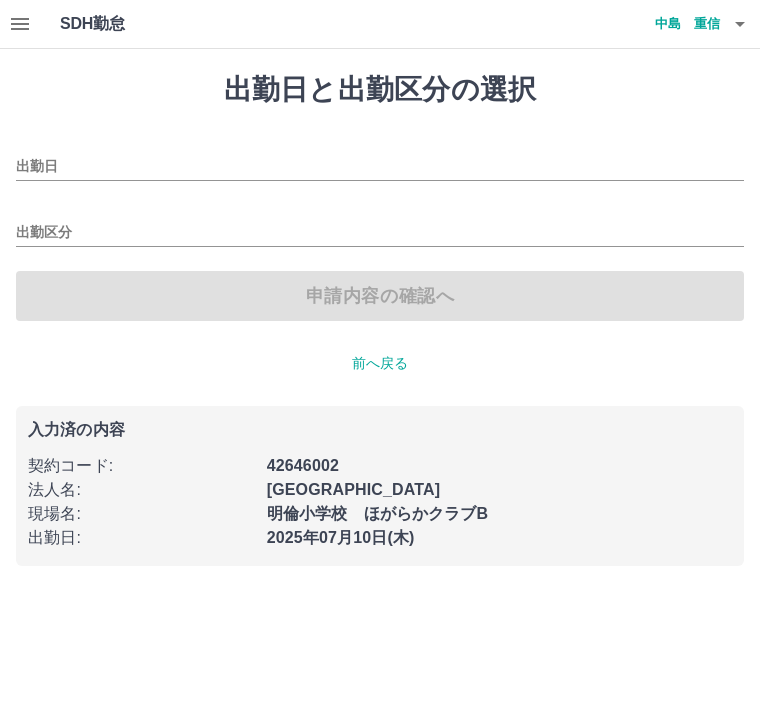 type on "**********" 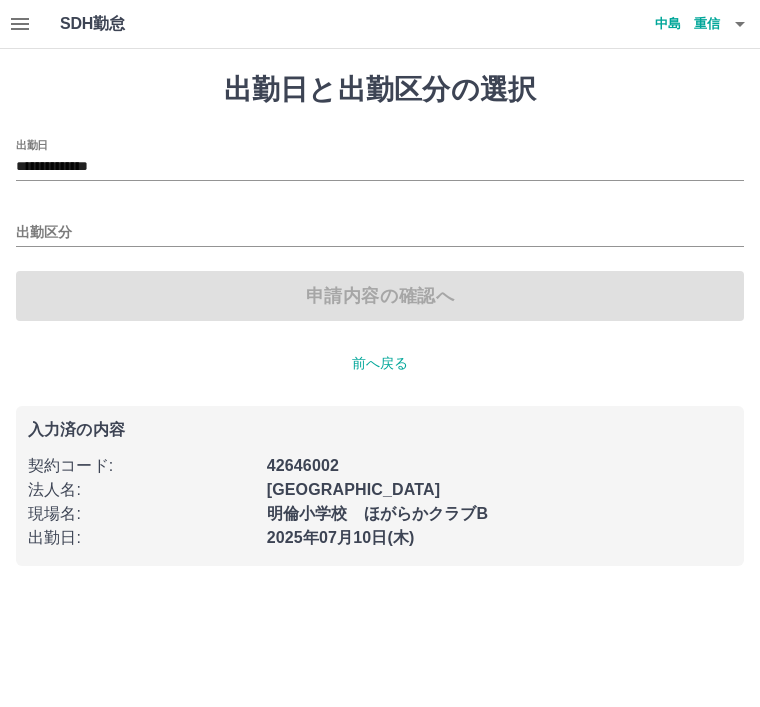 click on "出勤区分" at bounding box center (380, 233) 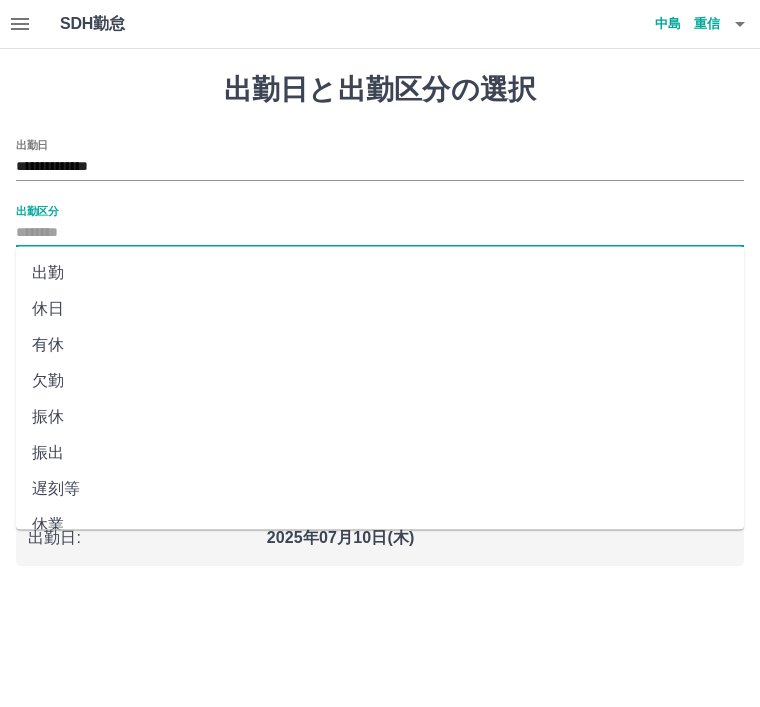 click on "出勤" at bounding box center (380, 273) 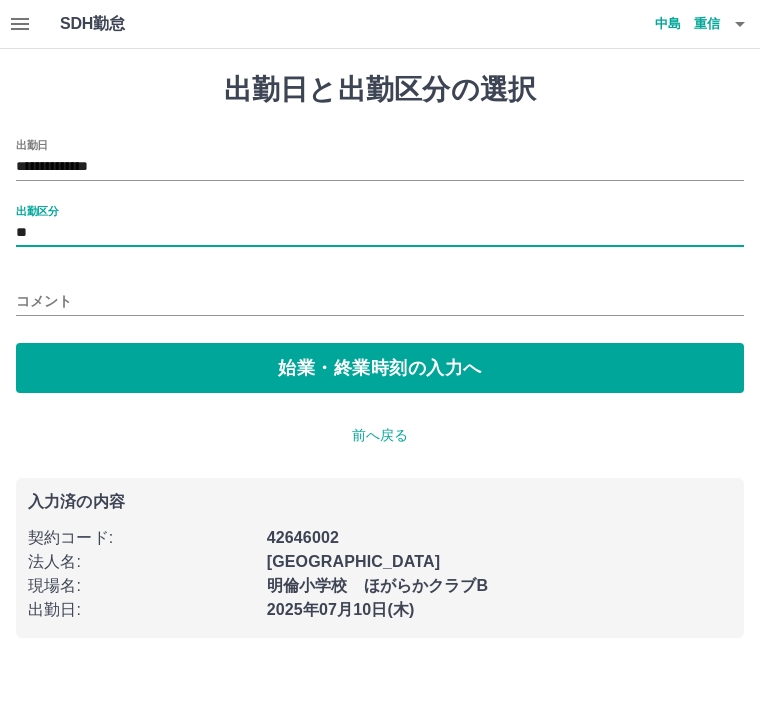 click on "コメント" at bounding box center [380, 301] 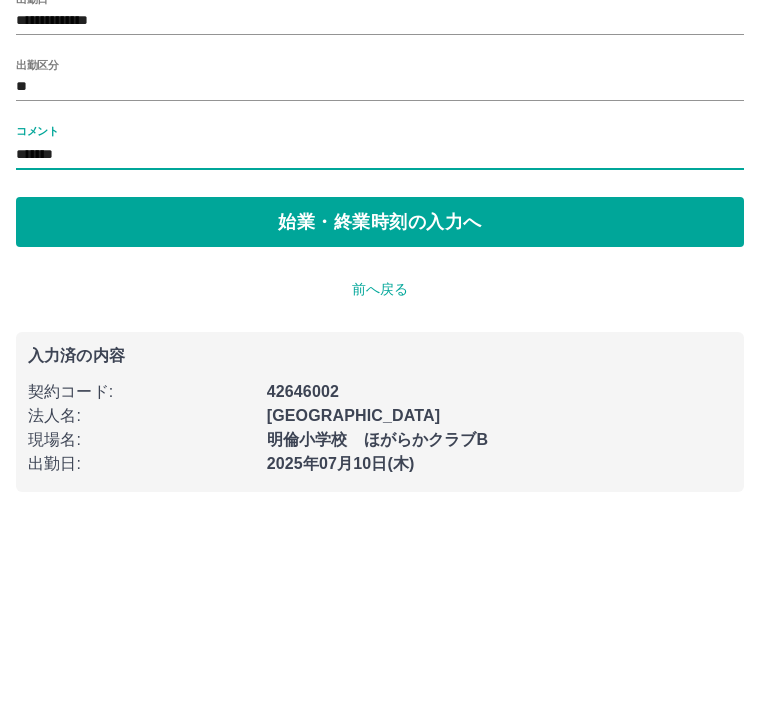 type on "*******" 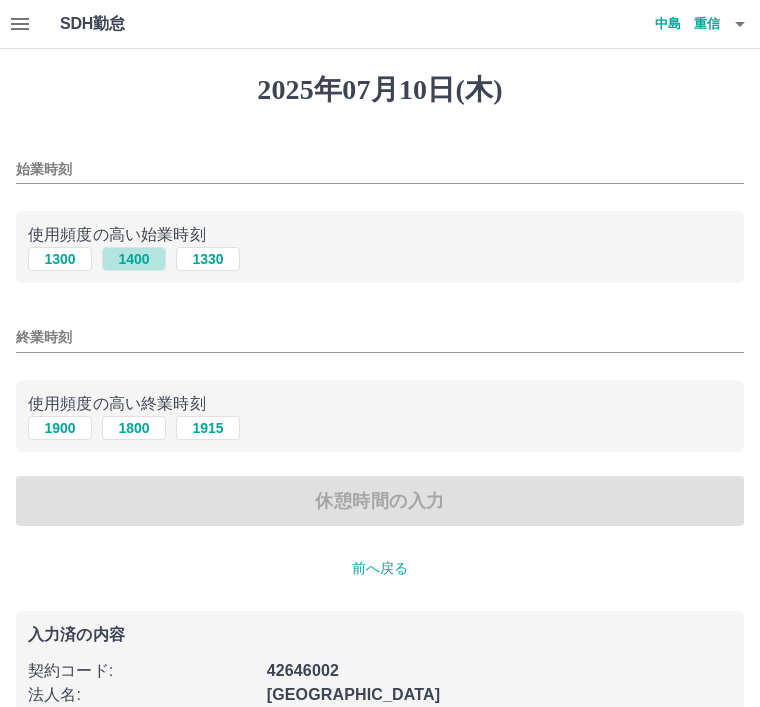 click on "1400" at bounding box center [134, 259] 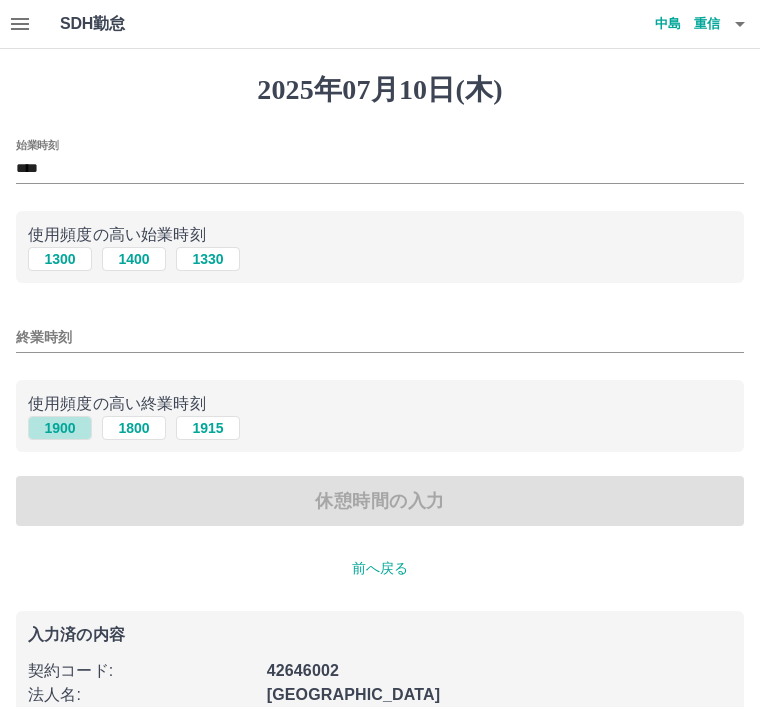 click on "1900" at bounding box center (60, 428) 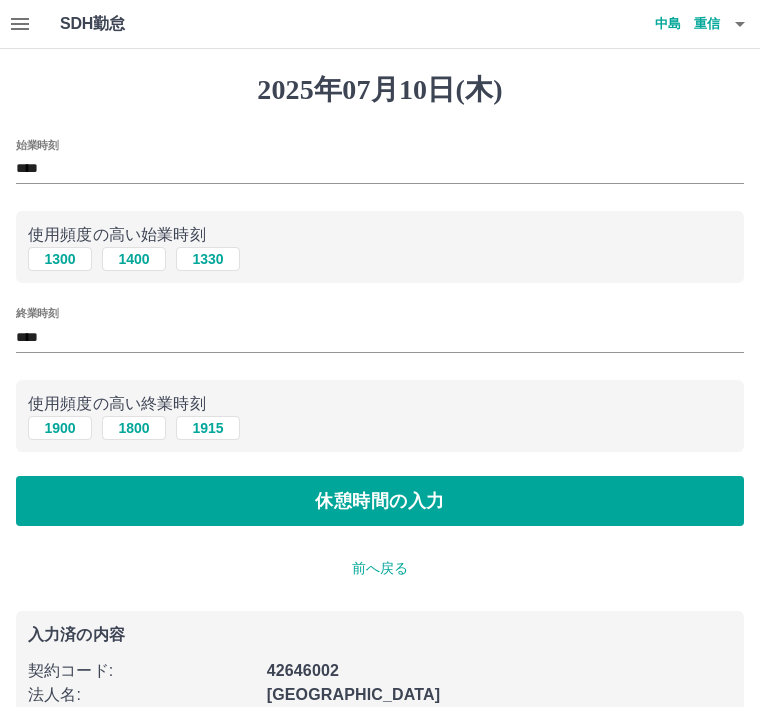 click on "****" at bounding box center (380, 337) 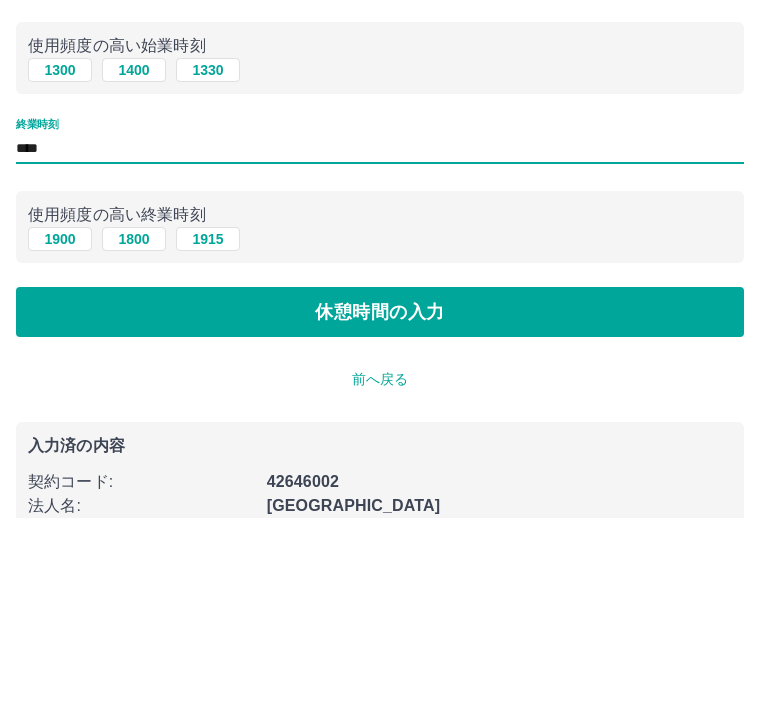 click on "1800" at bounding box center [134, 428] 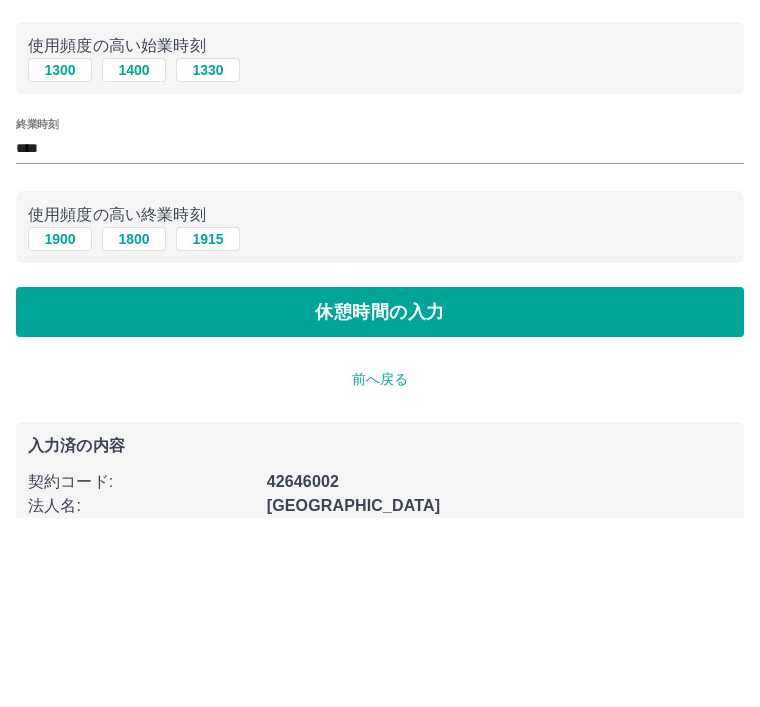 scroll, scrollTop: 138, scrollLeft: 0, axis: vertical 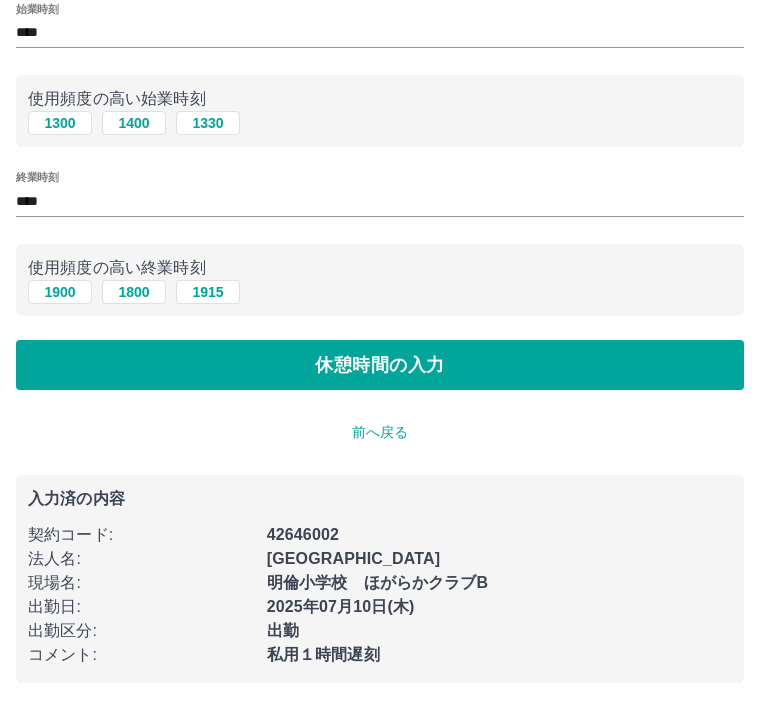 click on "休憩時間の入力" at bounding box center (380, 365) 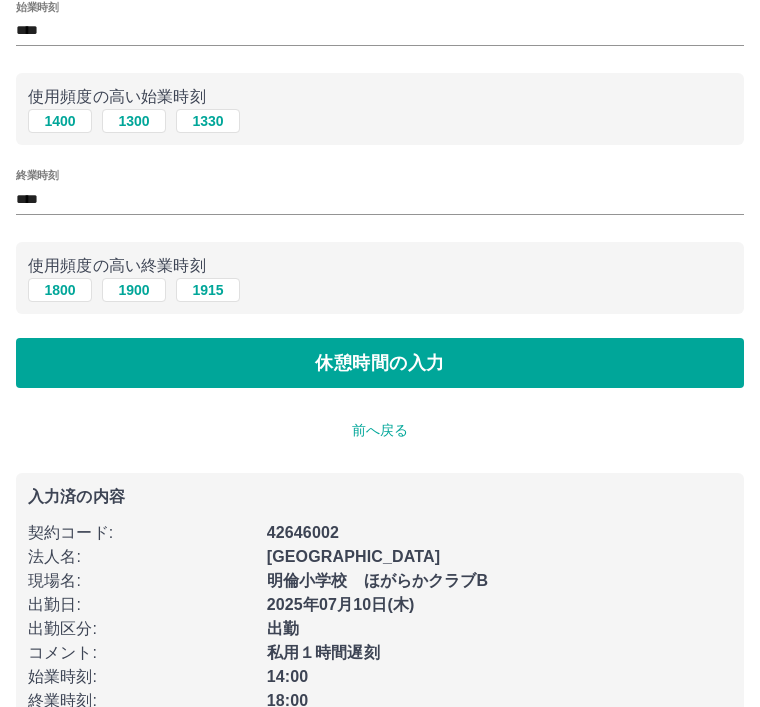scroll, scrollTop: 16, scrollLeft: 0, axis: vertical 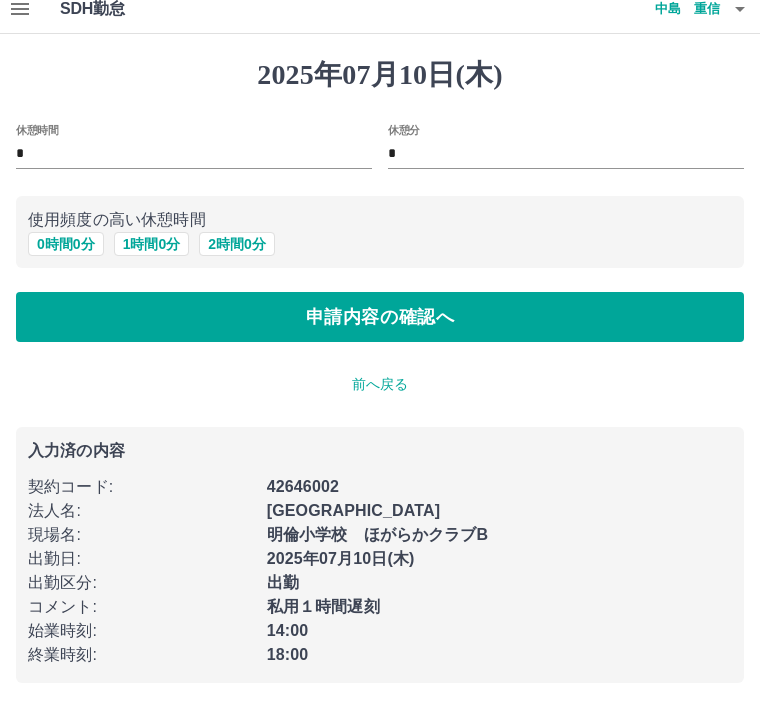 click on "申請内容の確認へ" at bounding box center [380, 317] 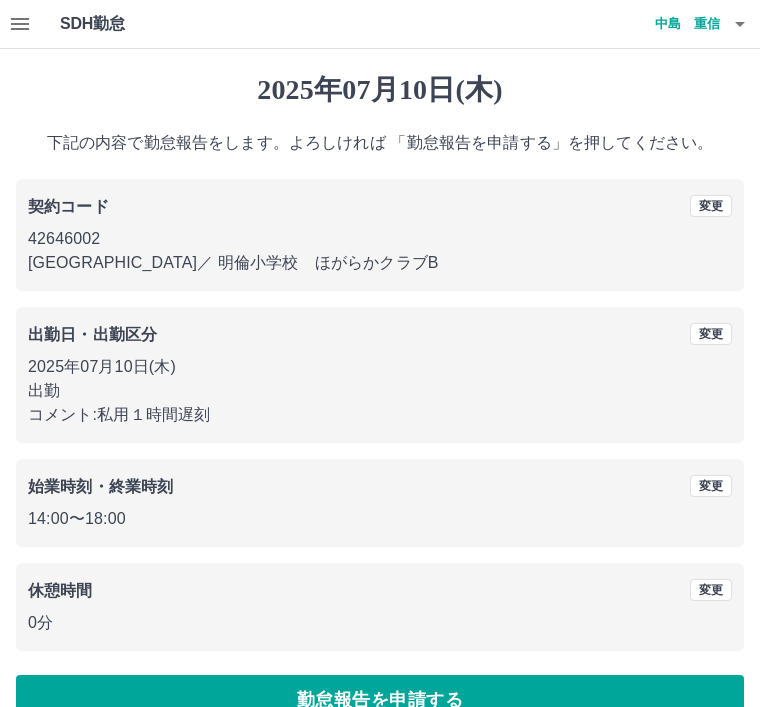 scroll, scrollTop: 8, scrollLeft: 0, axis: vertical 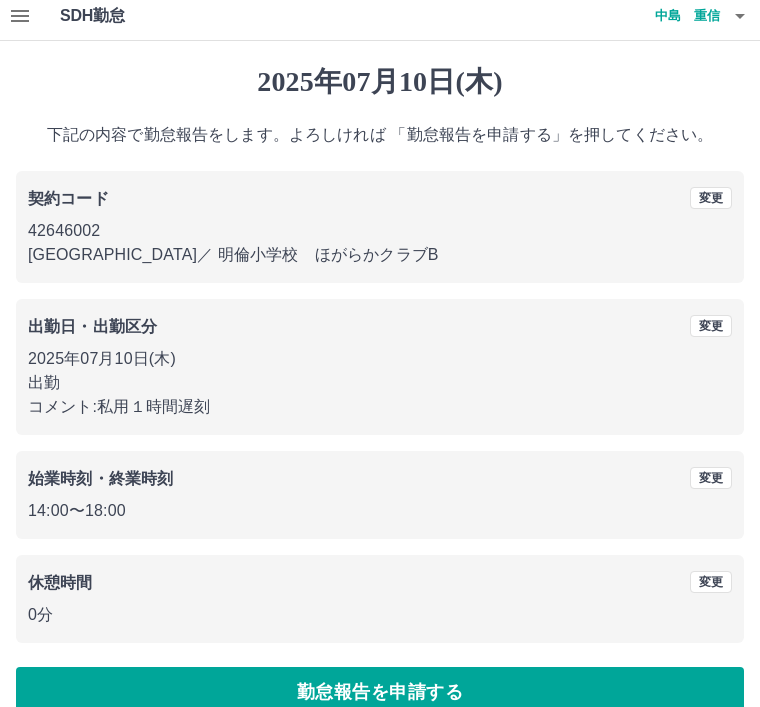 click on "勤怠報告を申請する" at bounding box center [380, 692] 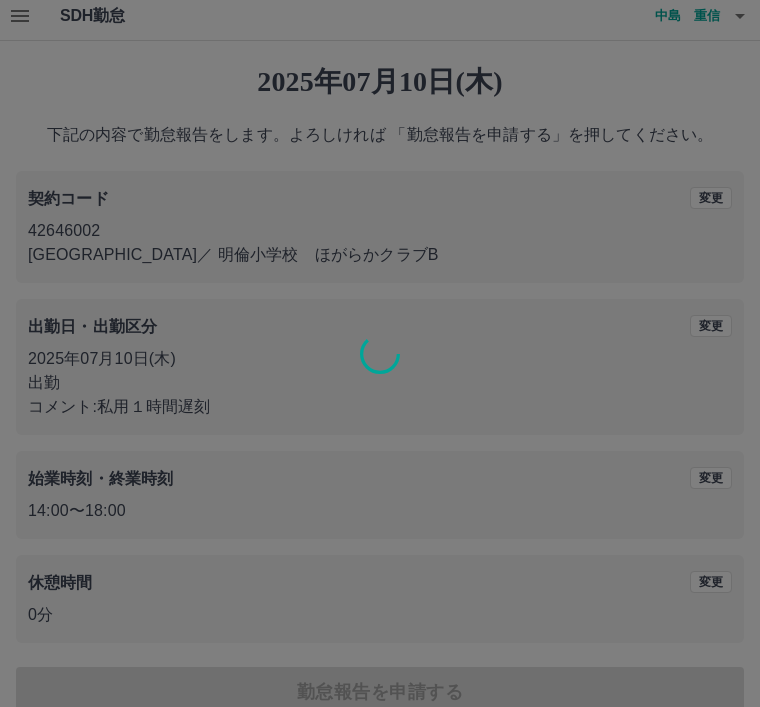 scroll, scrollTop: 0, scrollLeft: 0, axis: both 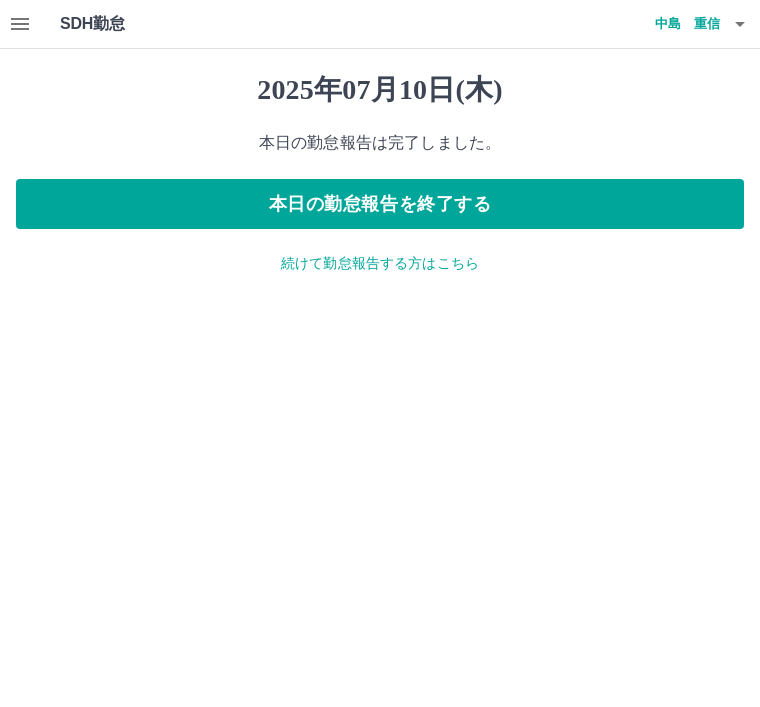click on "中島　重信" at bounding box center [660, 24] 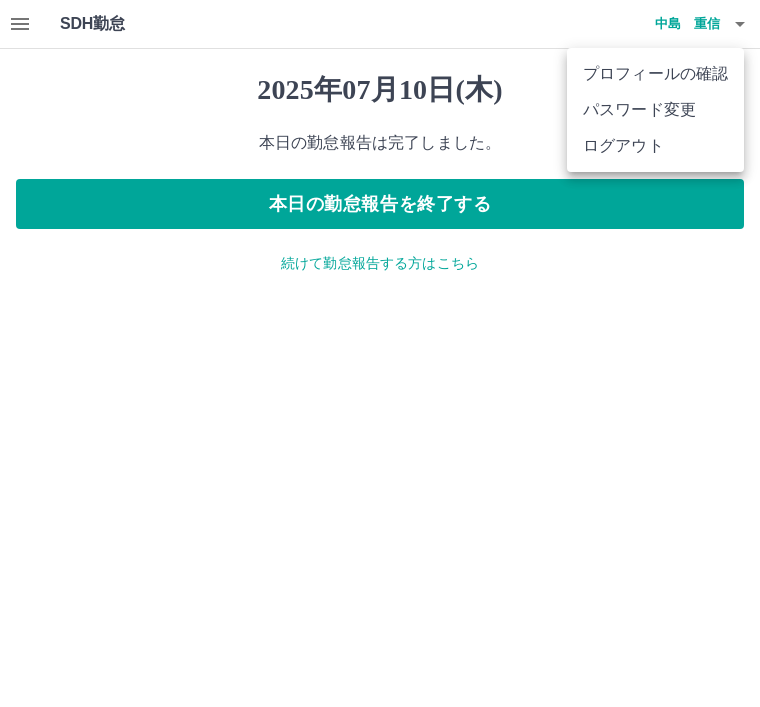 click on "ログアウト" at bounding box center [655, 146] 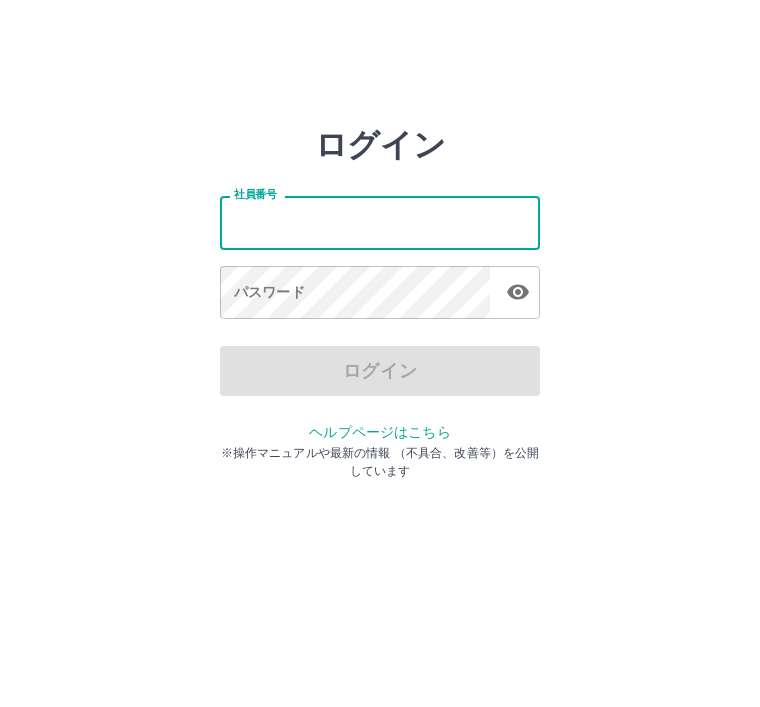 scroll, scrollTop: 0, scrollLeft: 0, axis: both 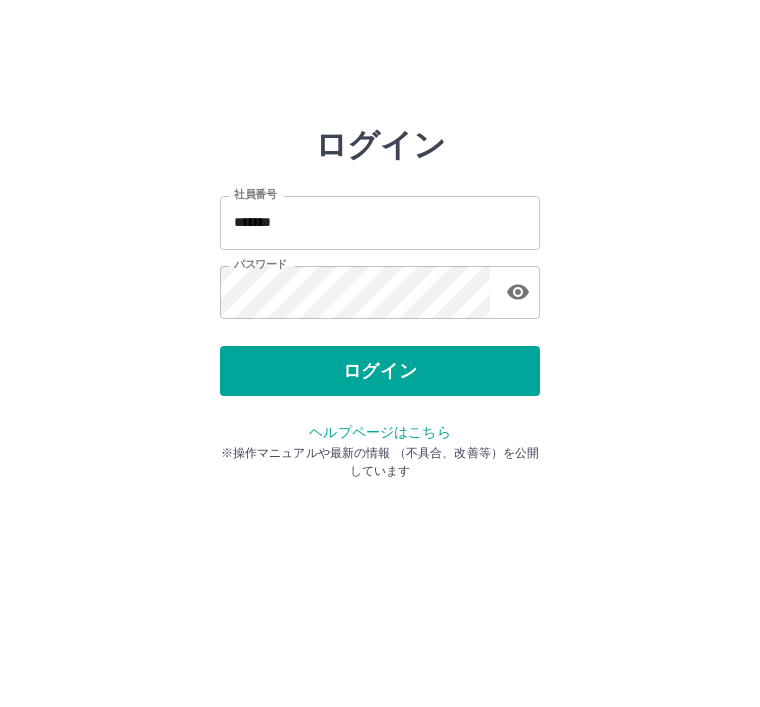 click on "ログイン" at bounding box center [380, 371] 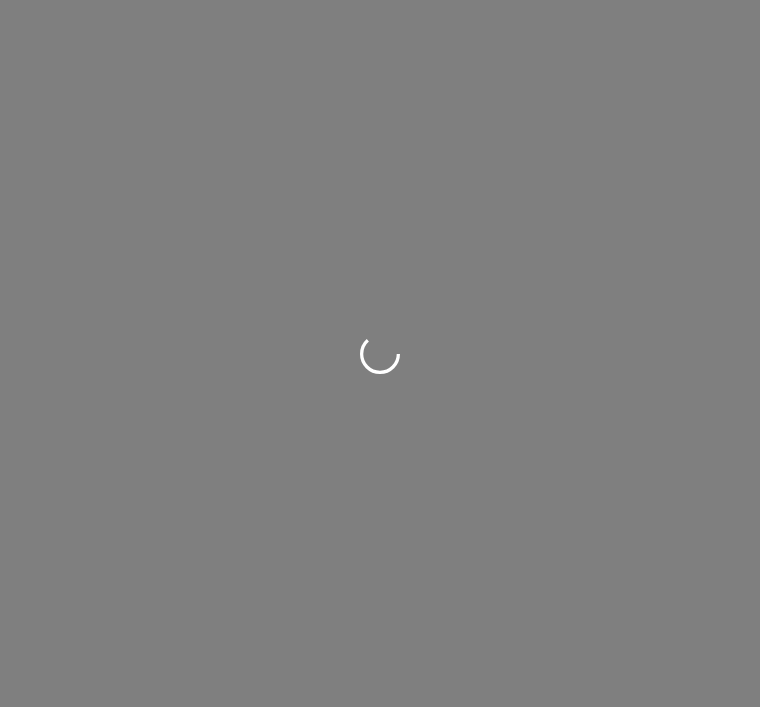 scroll, scrollTop: 0, scrollLeft: 0, axis: both 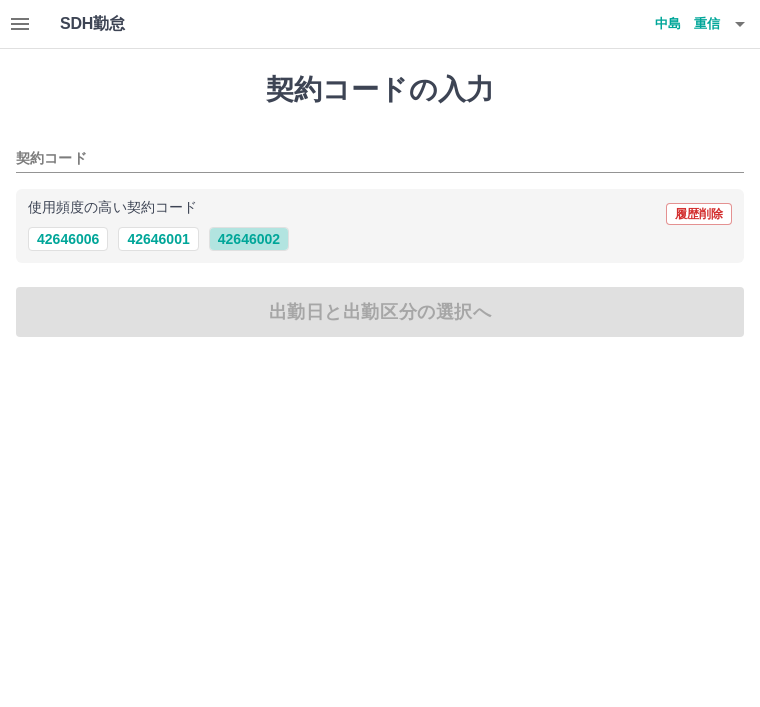 click on "42646002" at bounding box center [249, 239] 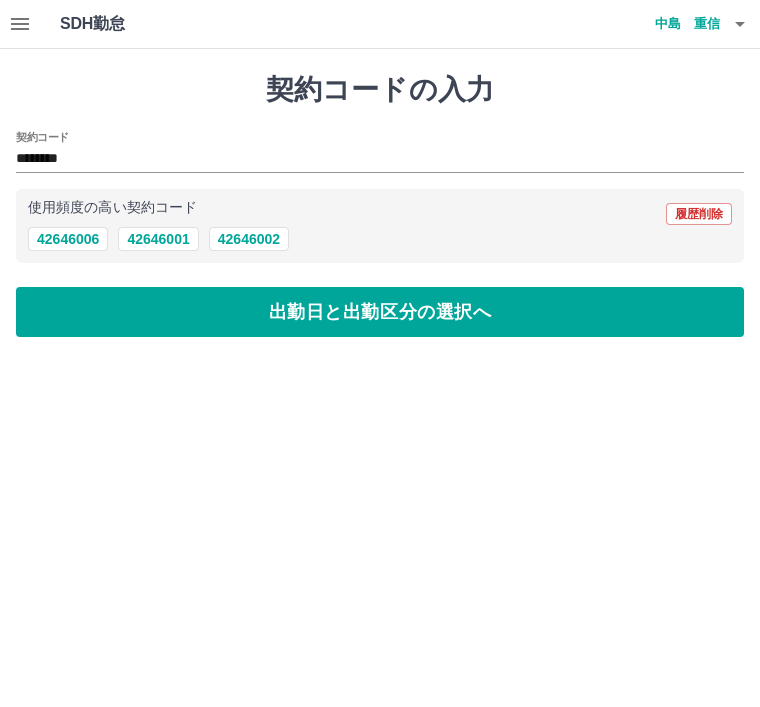 click on "出勤日と出勤区分の選択へ" at bounding box center [380, 312] 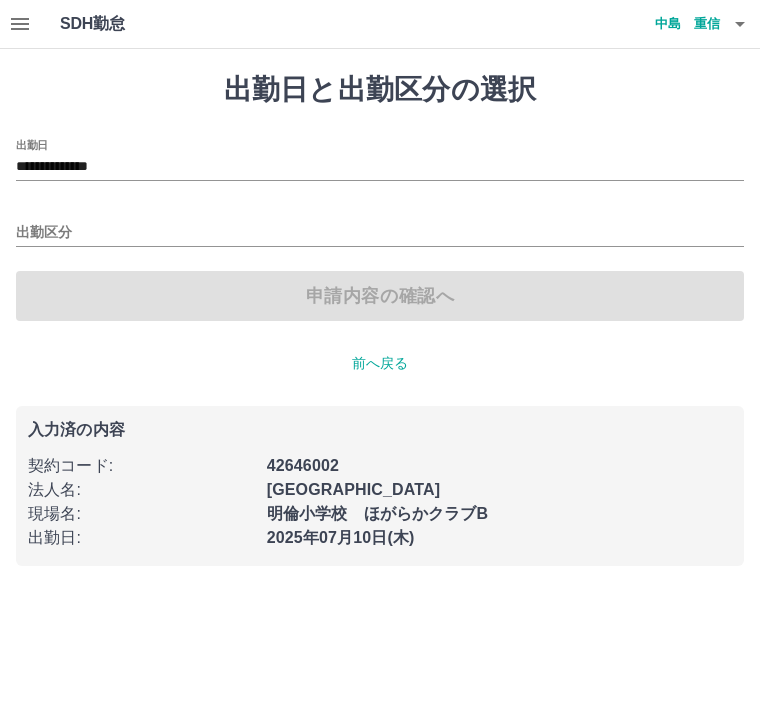 click on "**********" at bounding box center [380, 167] 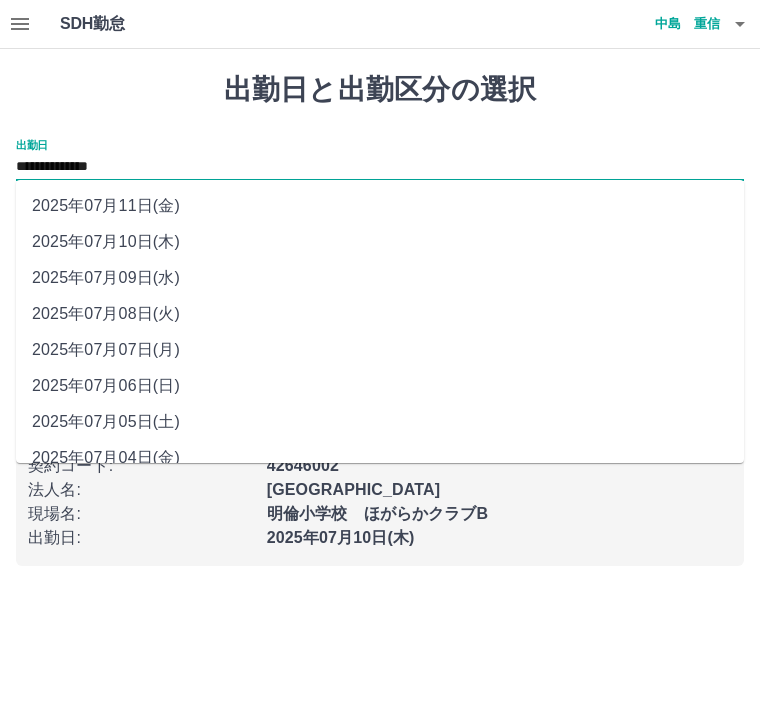 click on "2025年07月11日(金)" at bounding box center [380, 206] 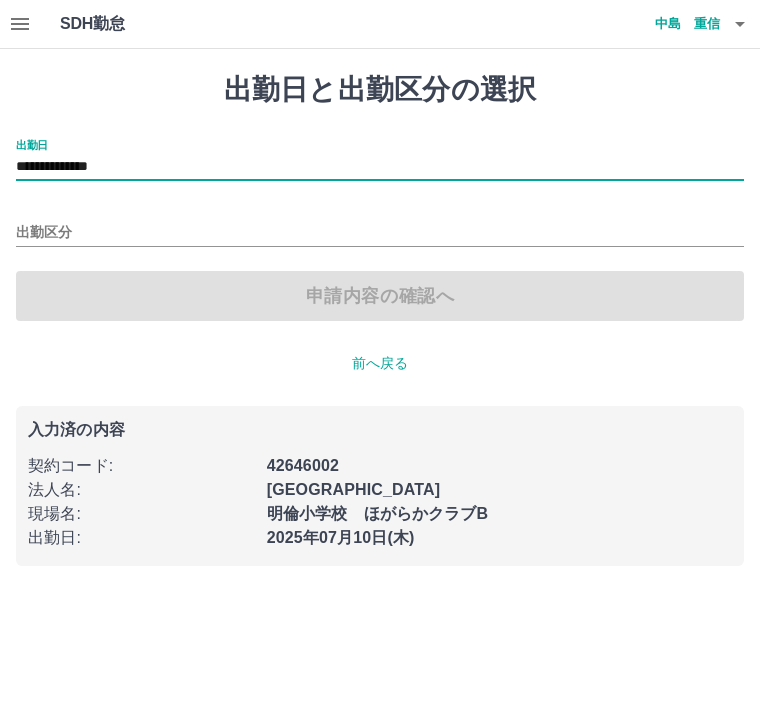 click on "出勤区分" at bounding box center (380, 233) 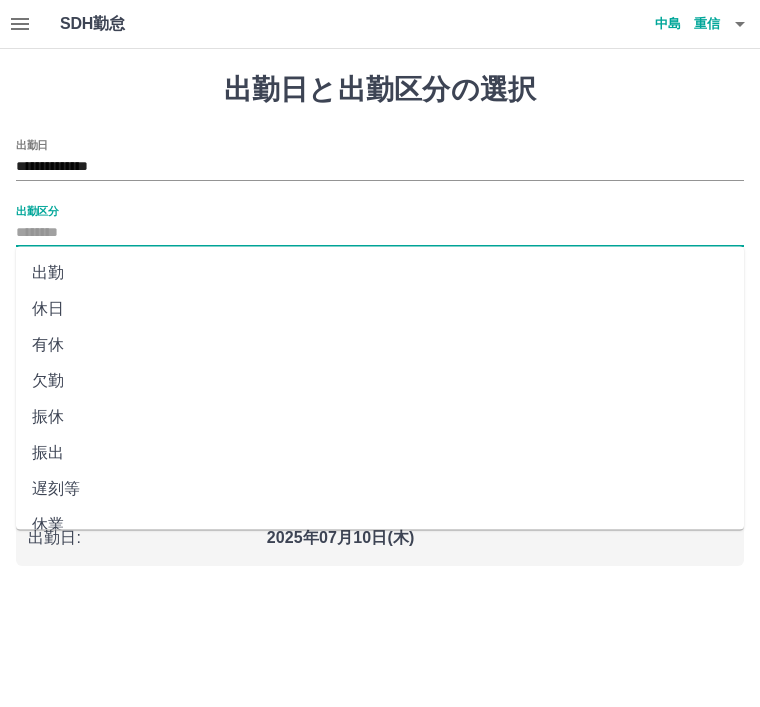 click on "休日" at bounding box center [380, 309] 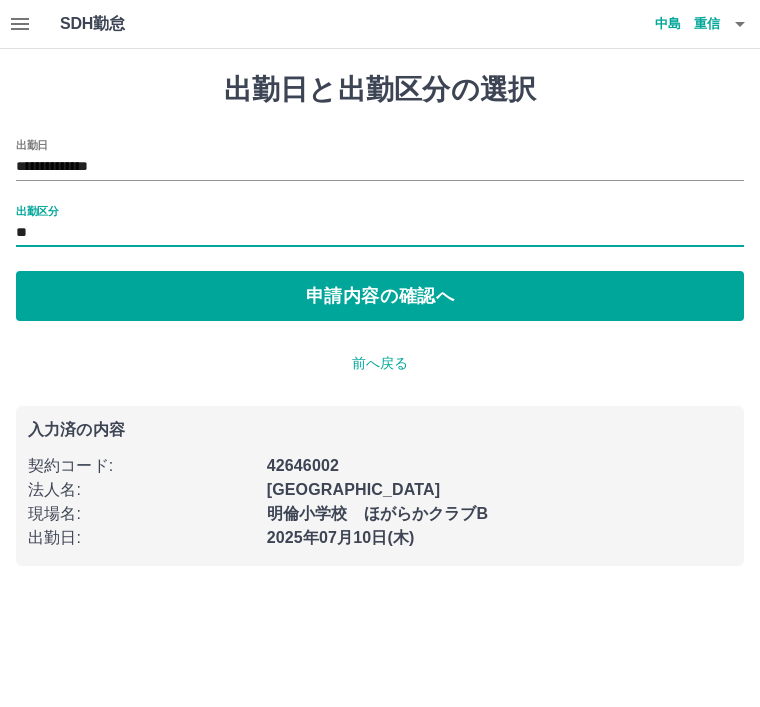 click on "申請内容の確認へ" at bounding box center (380, 296) 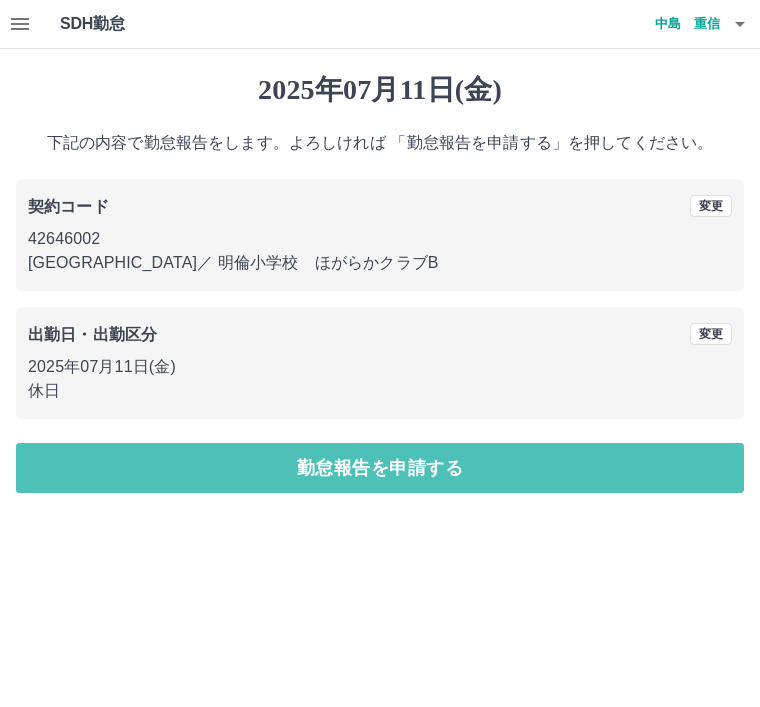 click on "勤怠報告を申請する" at bounding box center (380, 468) 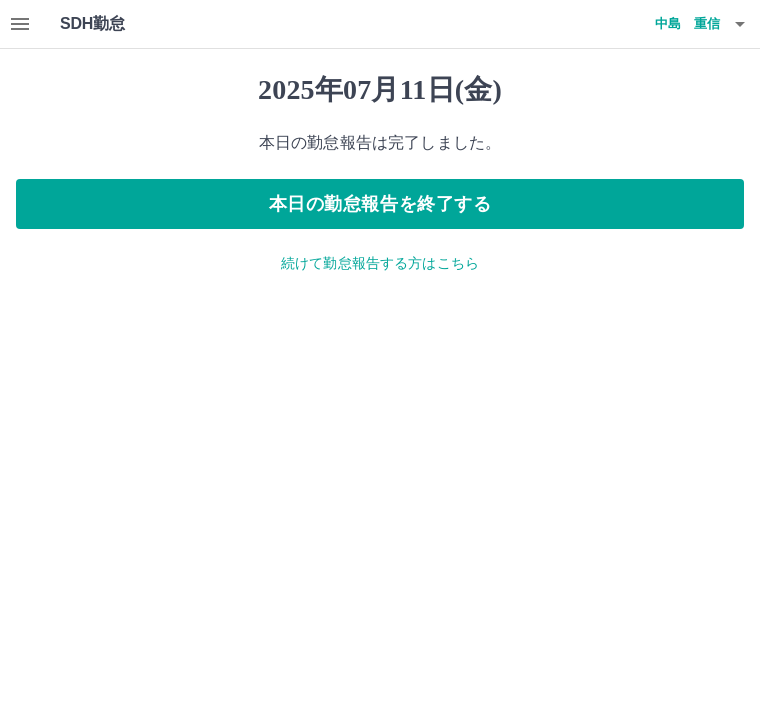 click on "中島　重信" at bounding box center (660, 24) 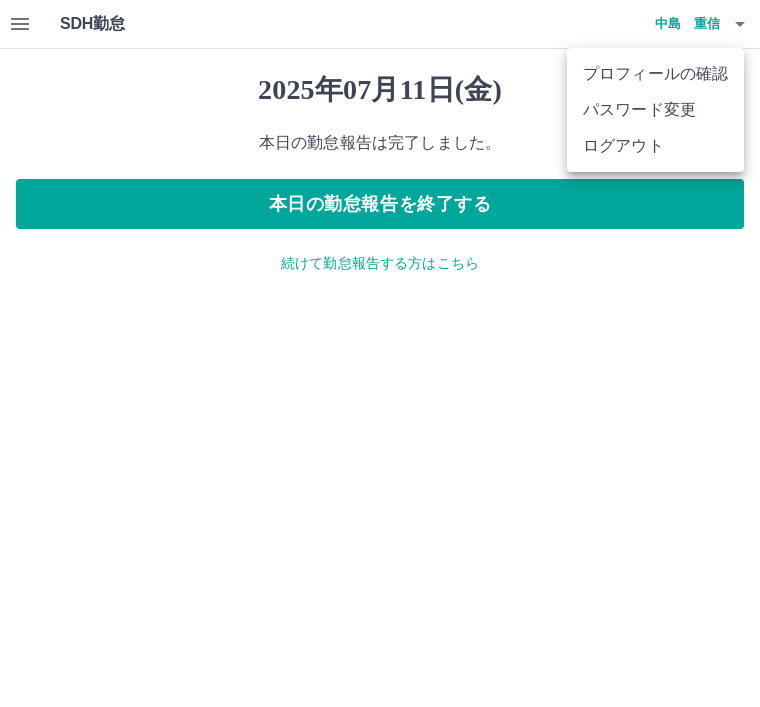 click on "ログアウト" at bounding box center (655, 146) 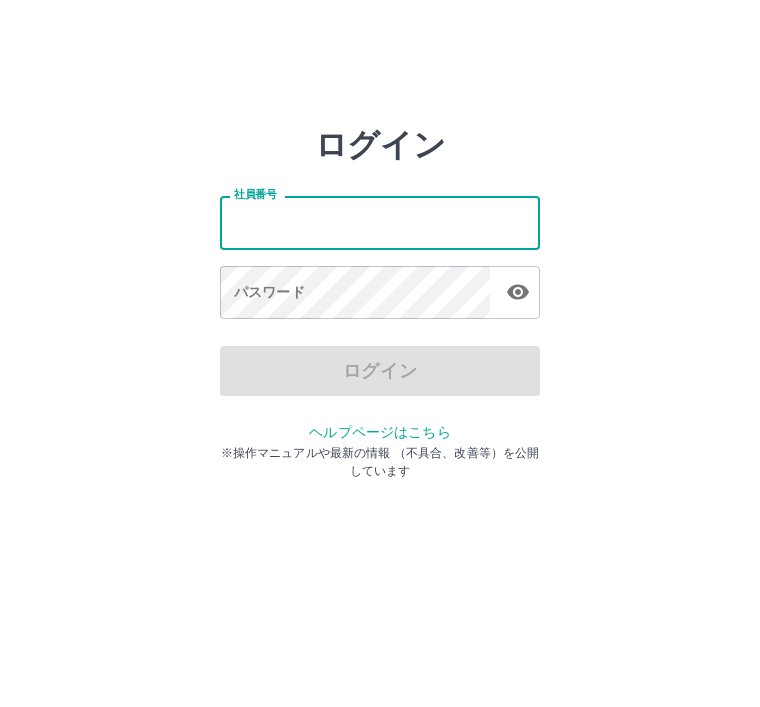 scroll, scrollTop: 0, scrollLeft: 0, axis: both 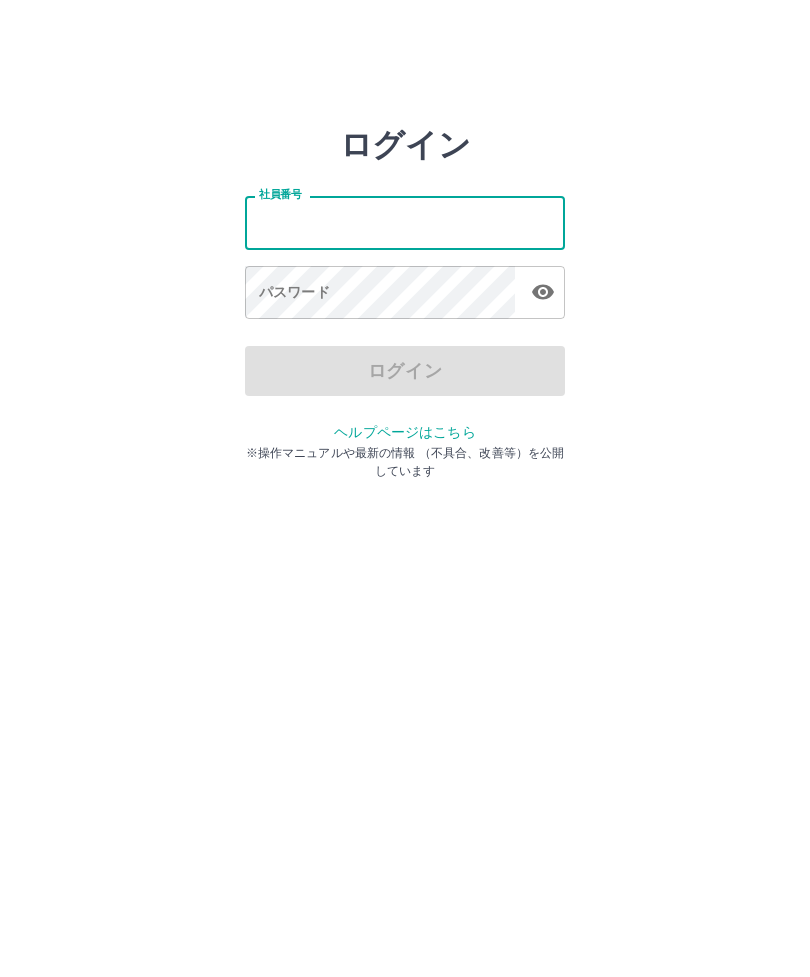 click on "パスワード パスワード" at bounding box center (405, 294) 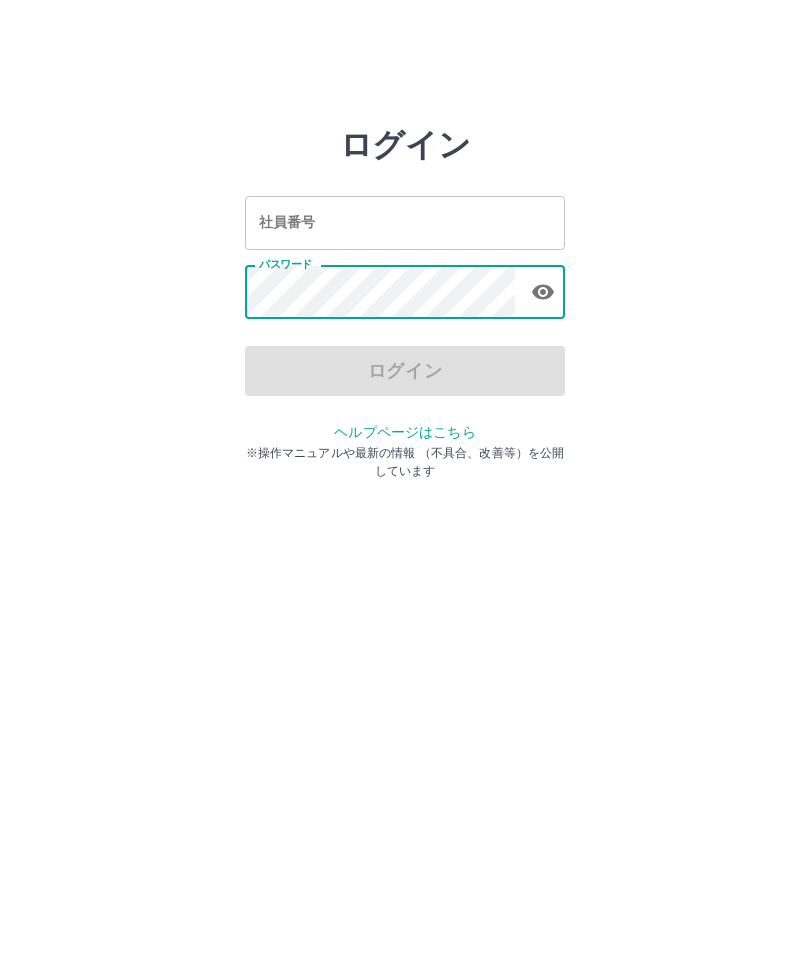 click on "社員番号" at bounding box center [405, 222] 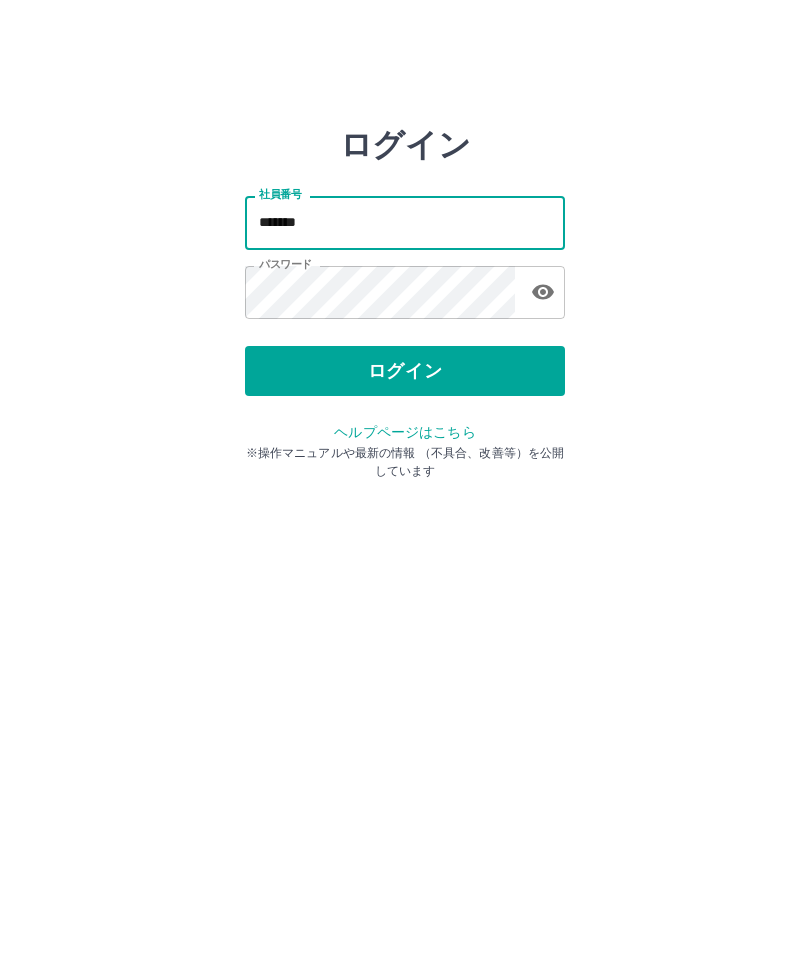 type on "*******" 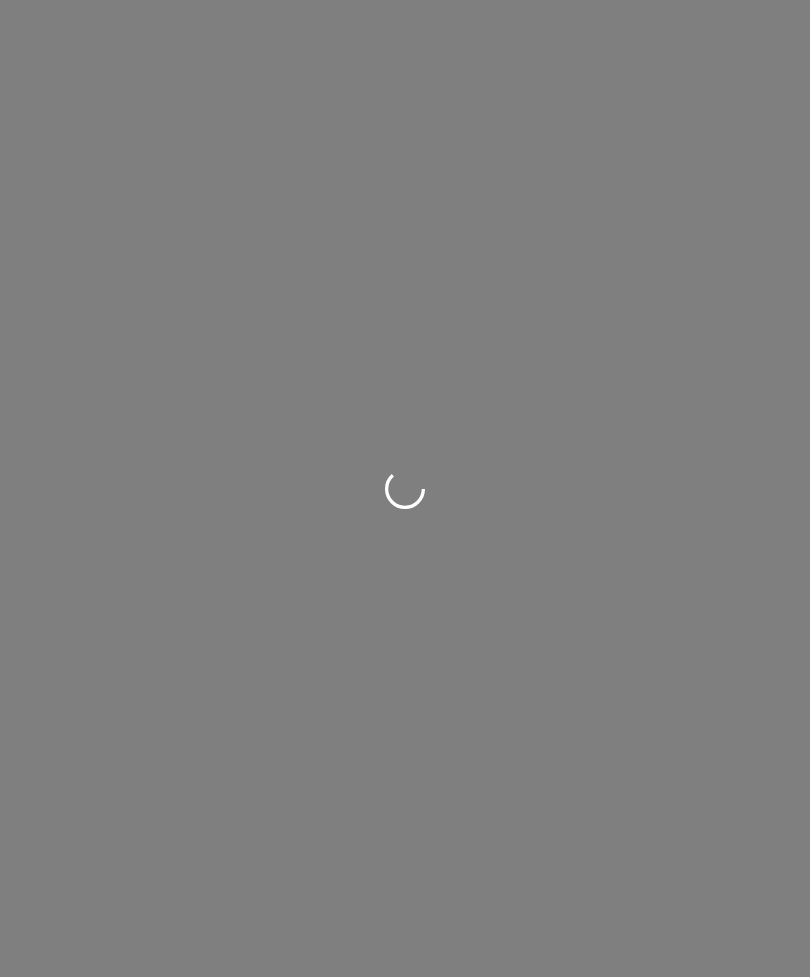 scroll, scrollTop: 0, scrollLeft: 0, axis: both 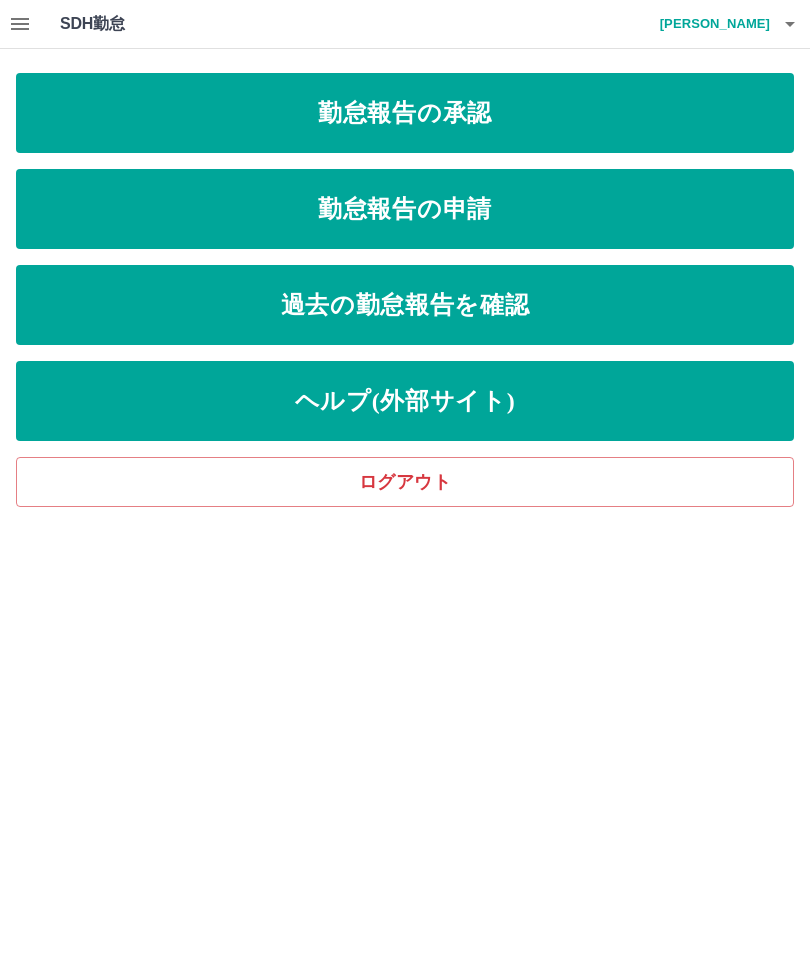 click on "勤怠報告の承認" at bounding box center (405, 113) 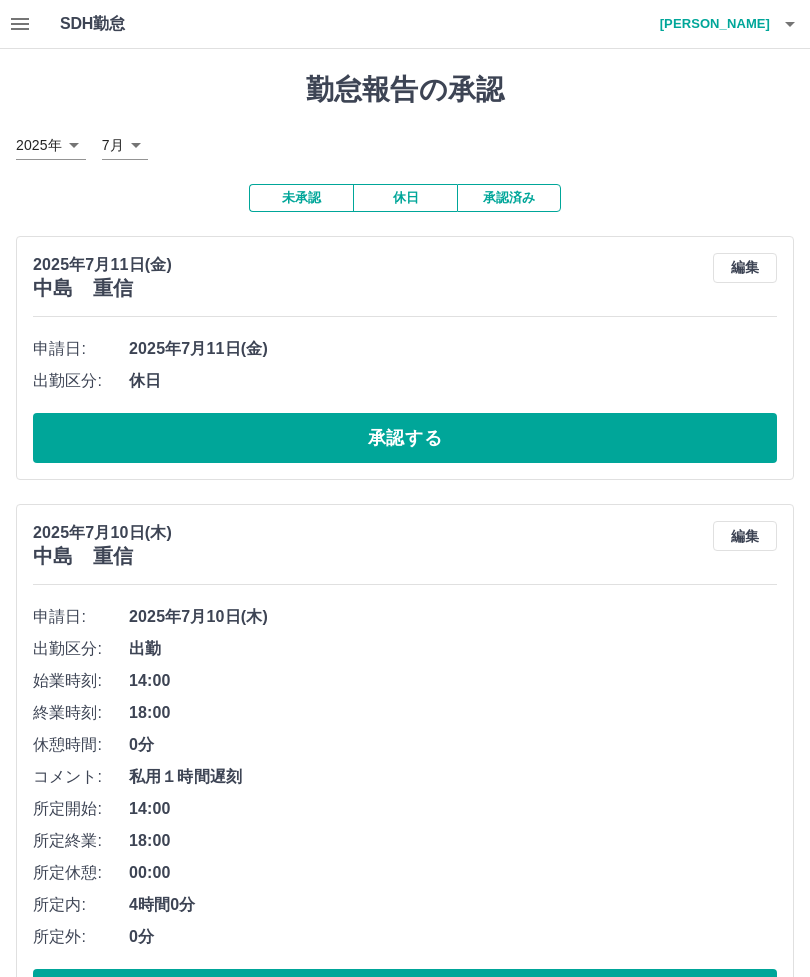 click on "承認する" at bounding box center (405, 438) 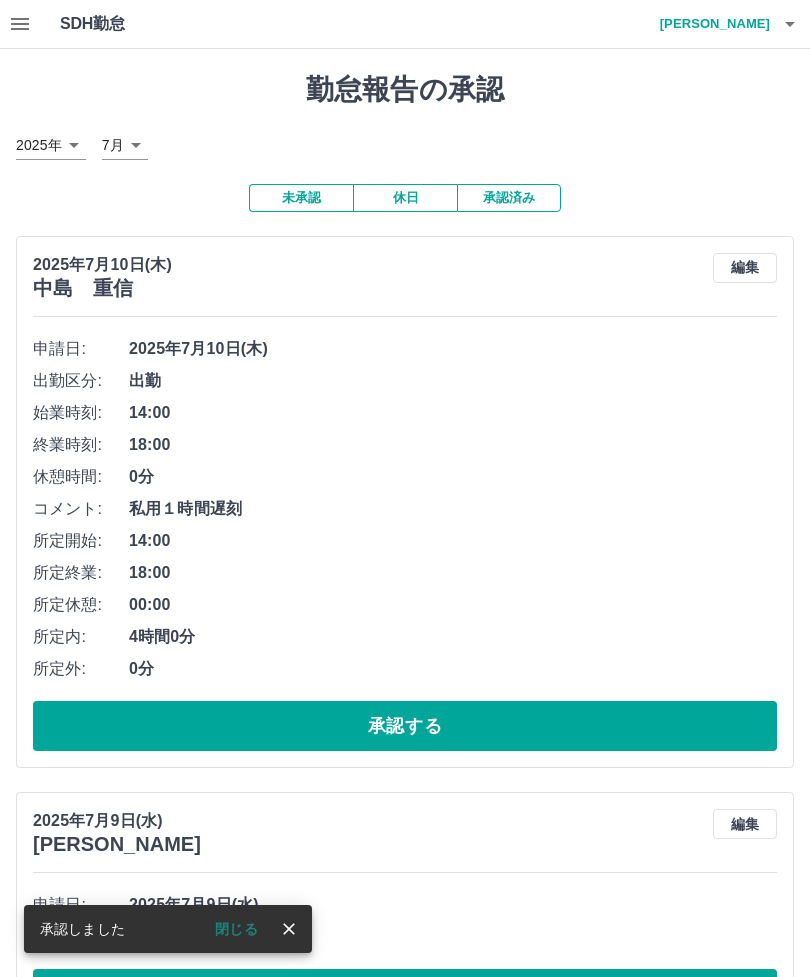 click on "編集" at bounding box center [745, 268] 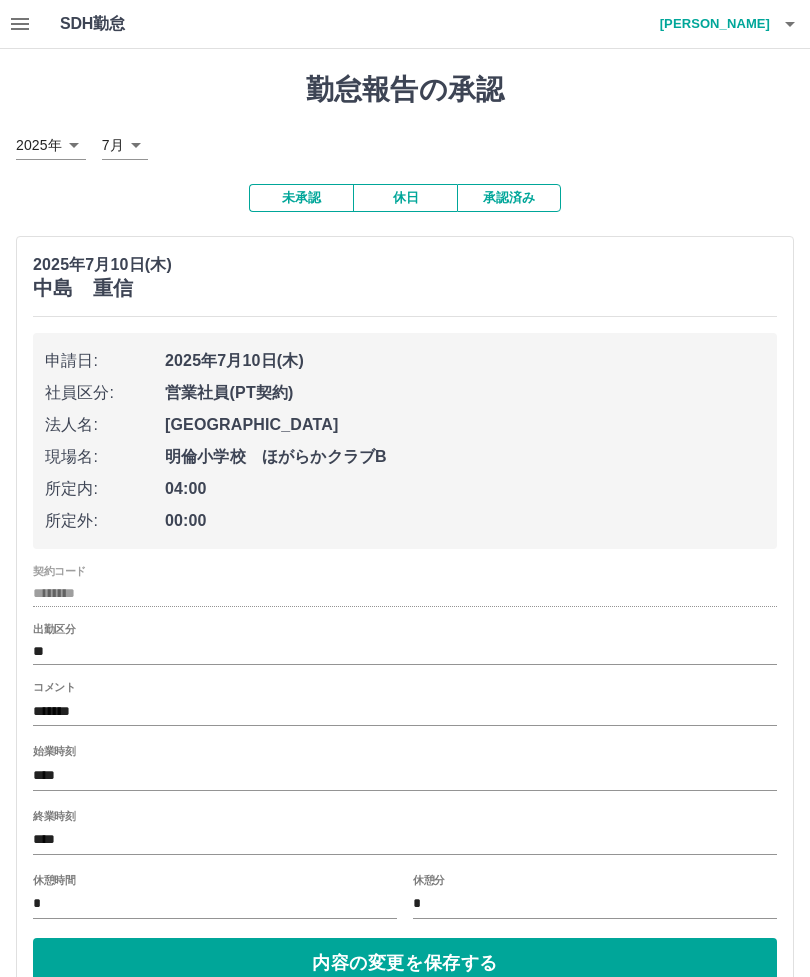 click on "**" at bounding box center (405, 651) 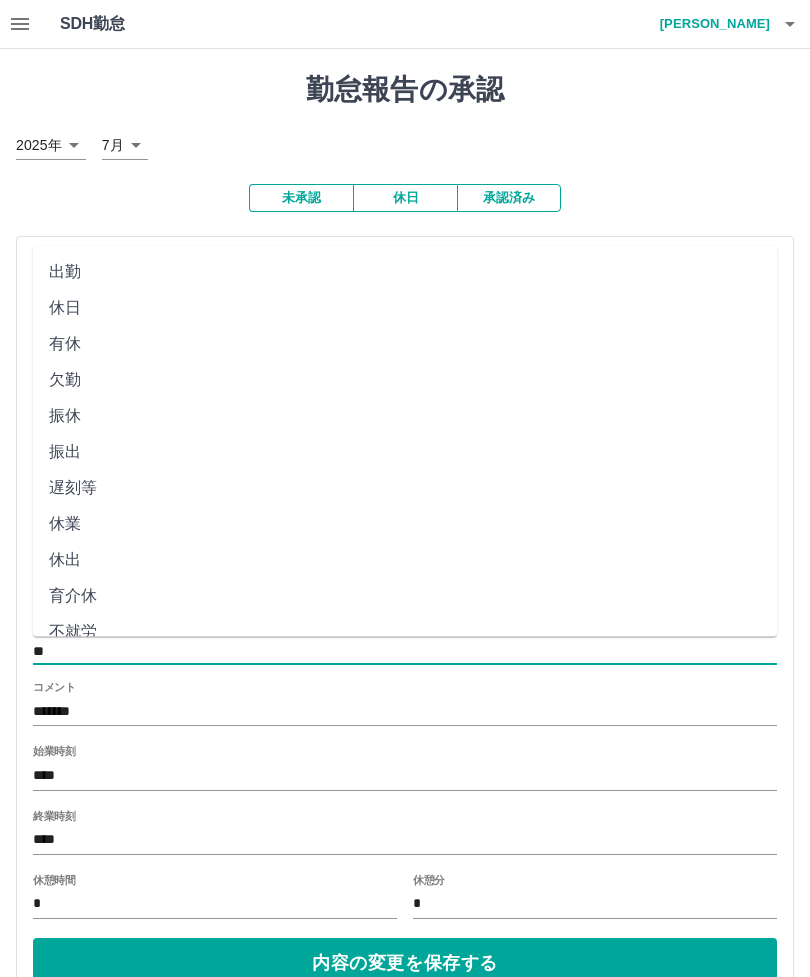 click on "****" at bounding box center [405, 775] 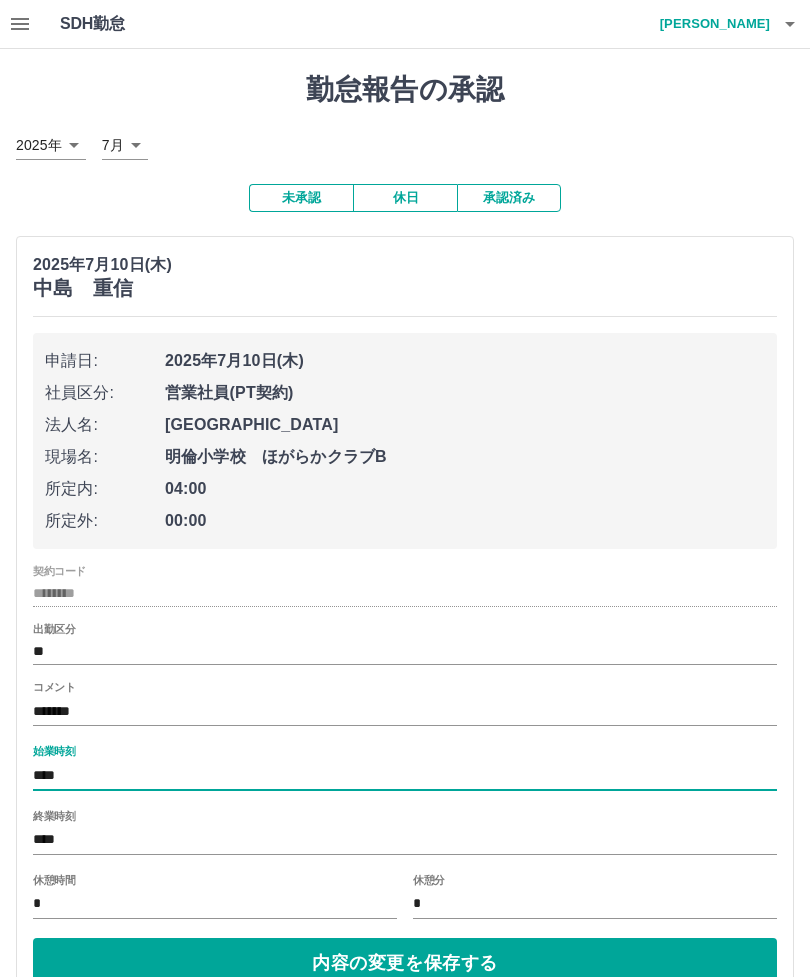 scroll, scrollTop: 124, scrollLeft: 0, axis: vertical 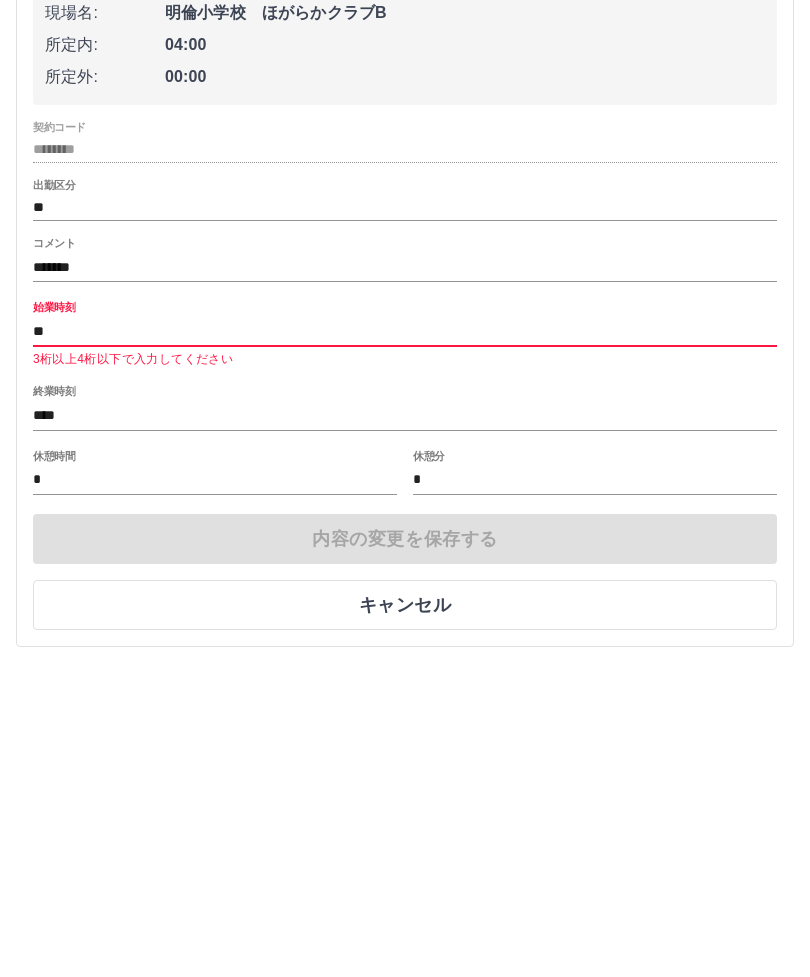 type on "*" 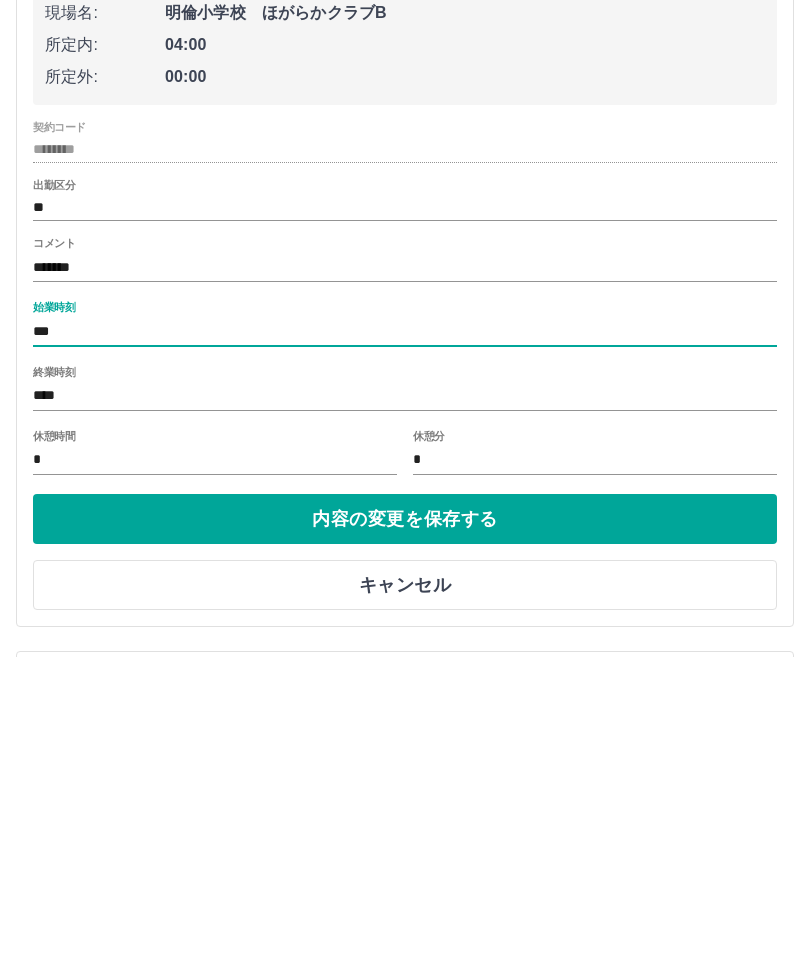 type on "****" 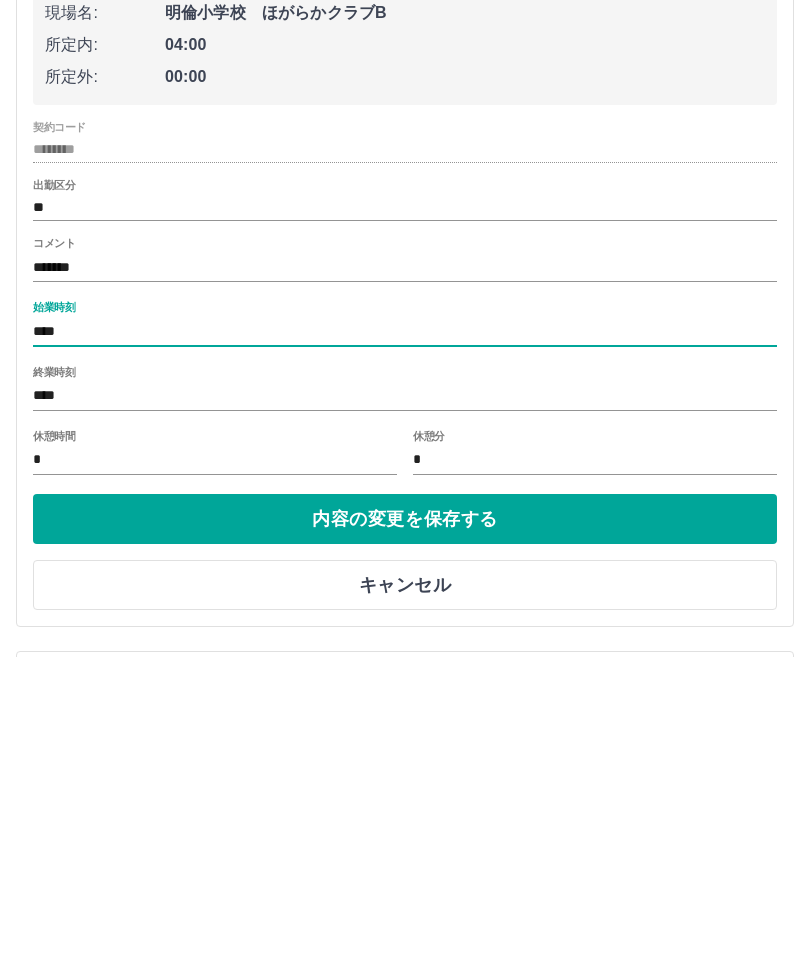click on "内容の変更を保存する" at bounding box center (405, 839) 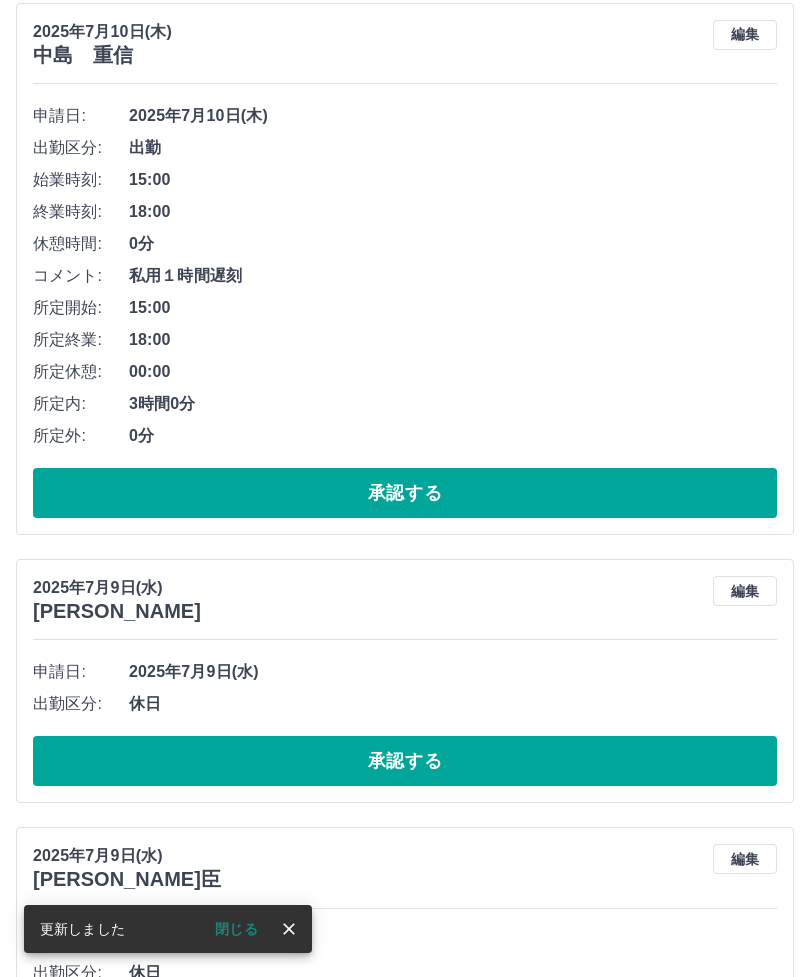 scroll, scrollTop: 232, scrollLeft: 0, axis: vertical 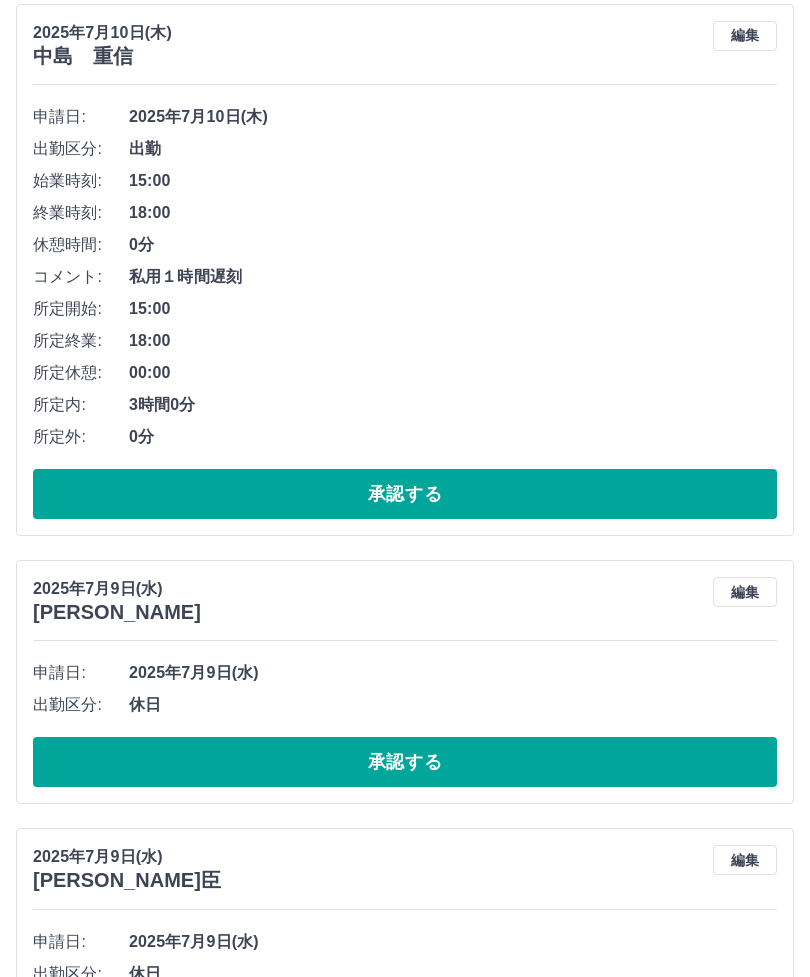 click on "承認する" at bounding box center (405, 494) 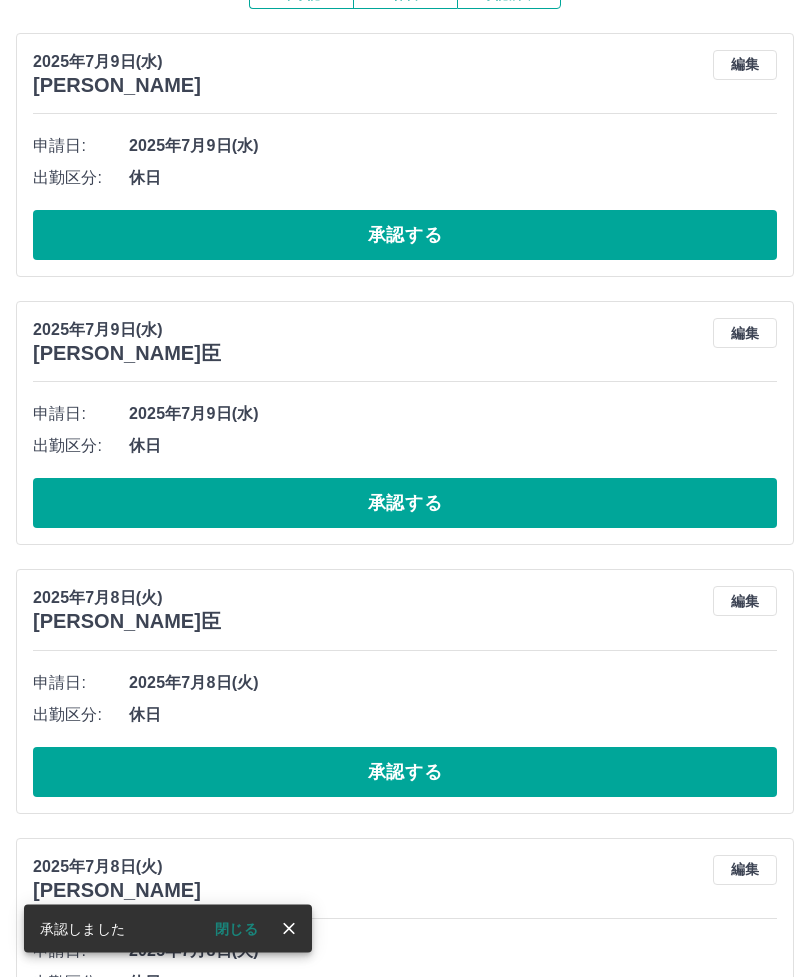 scroll, scrollTop: 185, scrollLeft: 0, axis: vertical 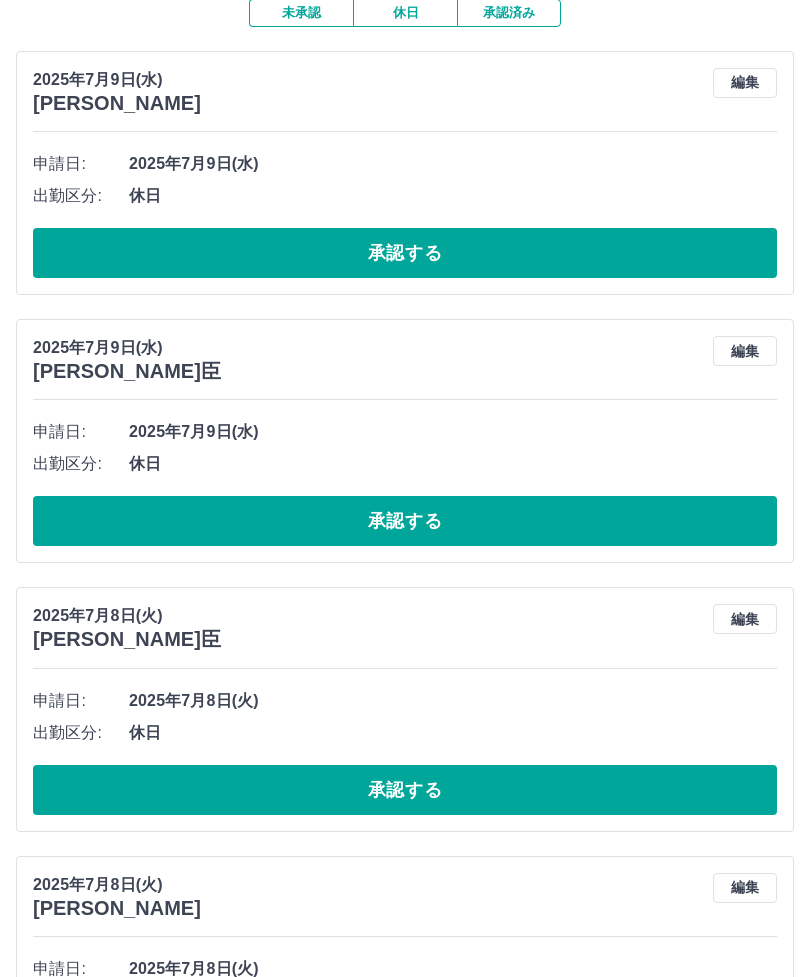 click on "承認する" at bounding box center (405, 253) 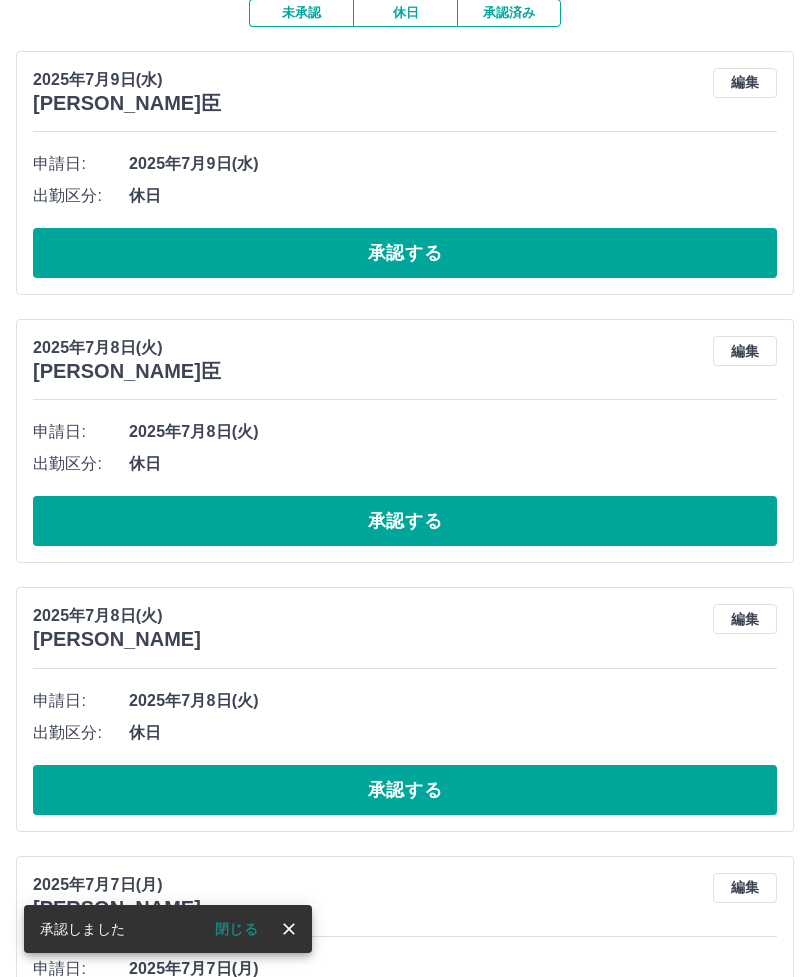 click on "承認する" at bounding box center [405, 253] 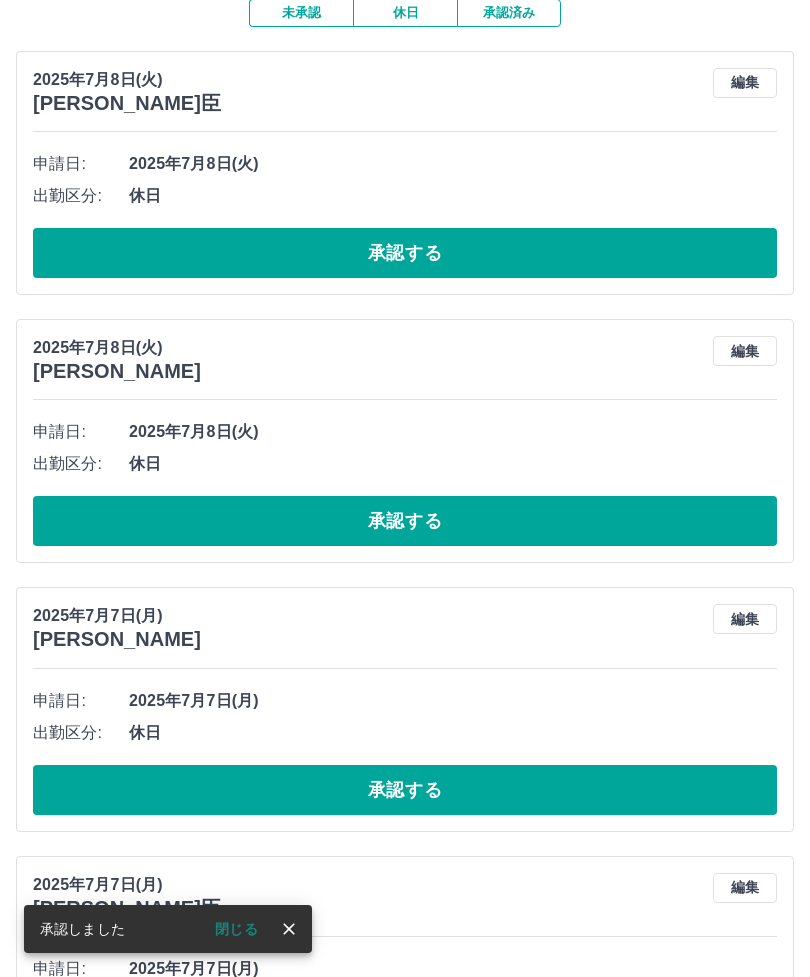 click on "承認する" at bounding box center [405, 253] 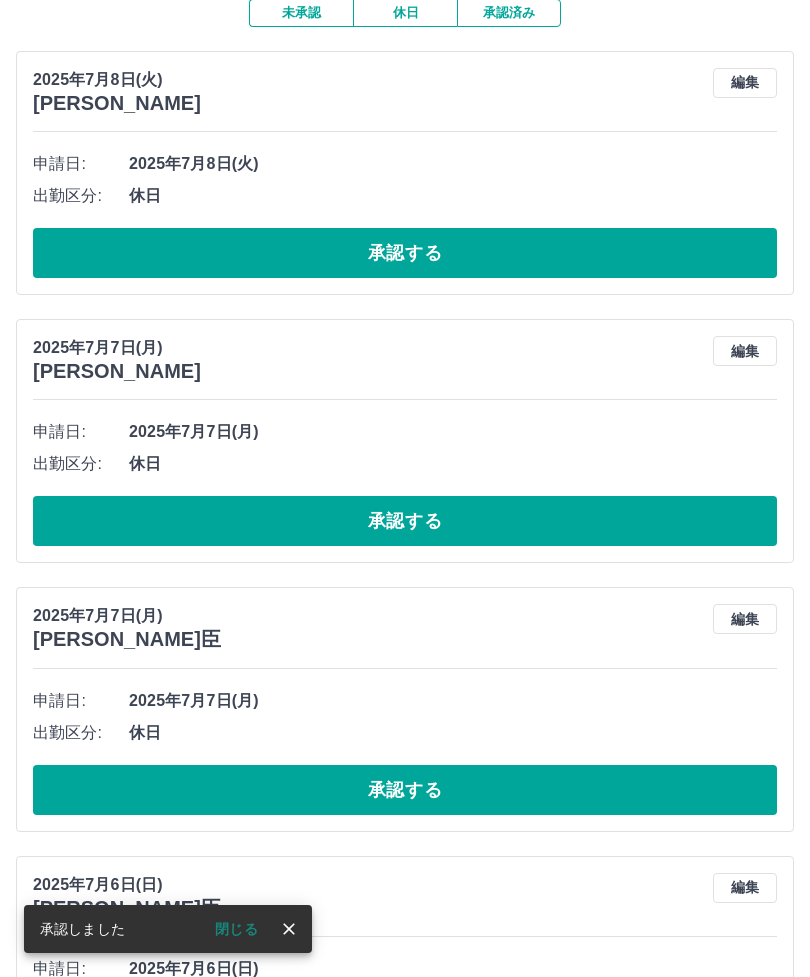 click on "承認する" at bounding box center (405, 253) 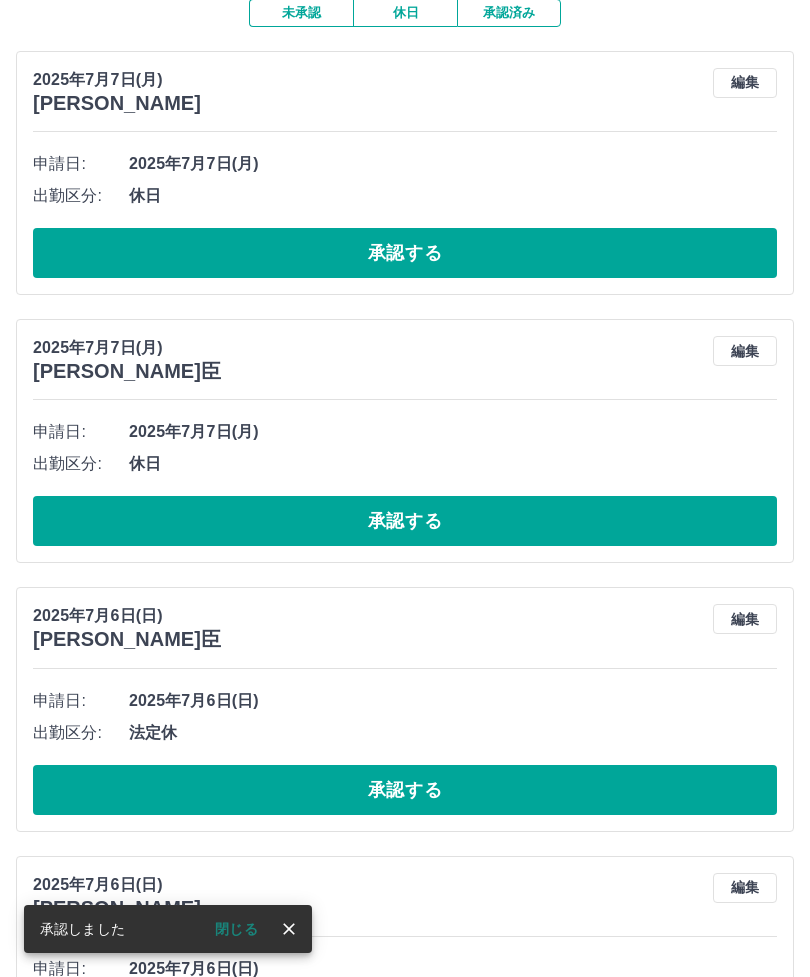 click on "承認する" at bounding box center (405, 253) 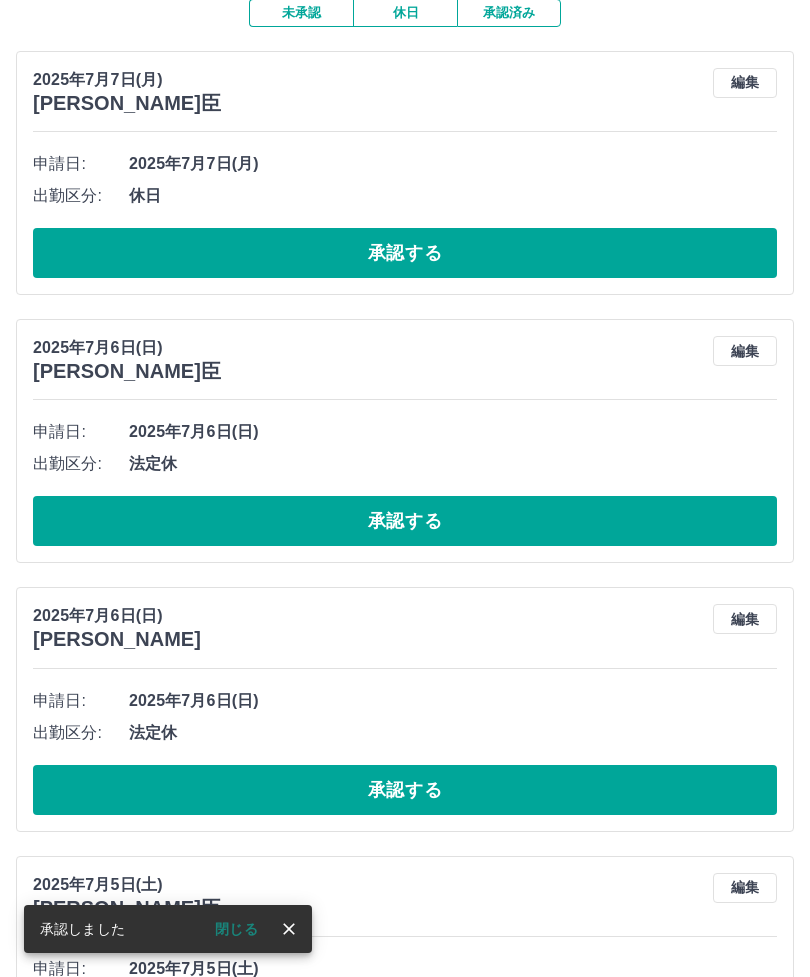 click on "承認する" at bounding box center [405, 253] 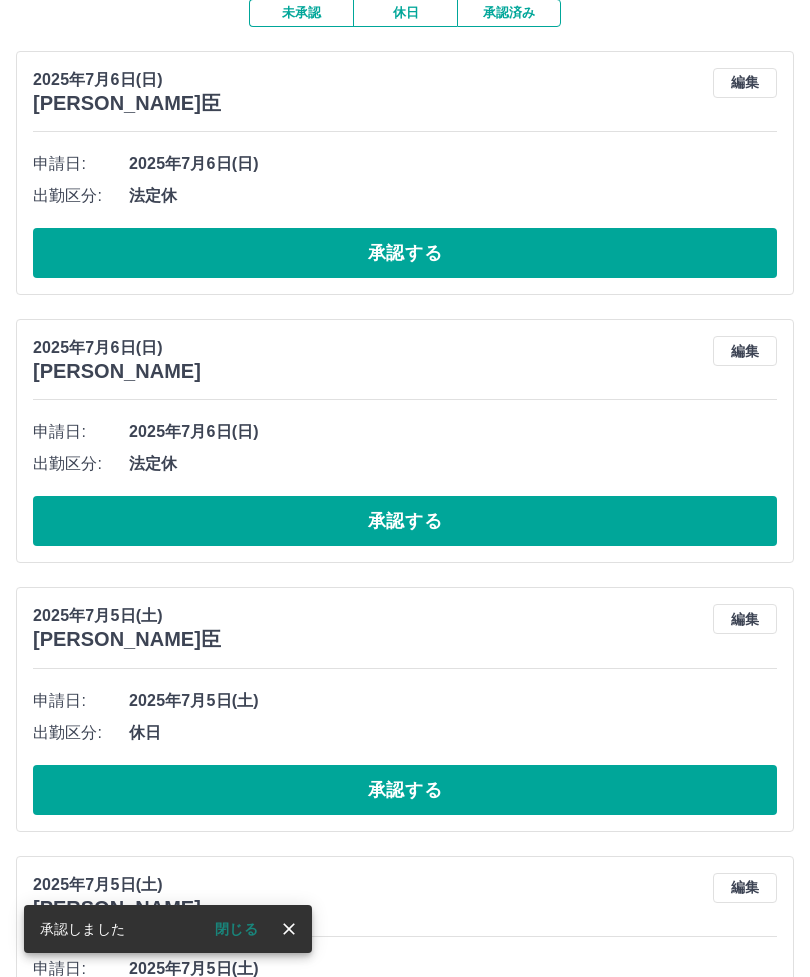 click on "承認する" at bounding box center [405, 253] 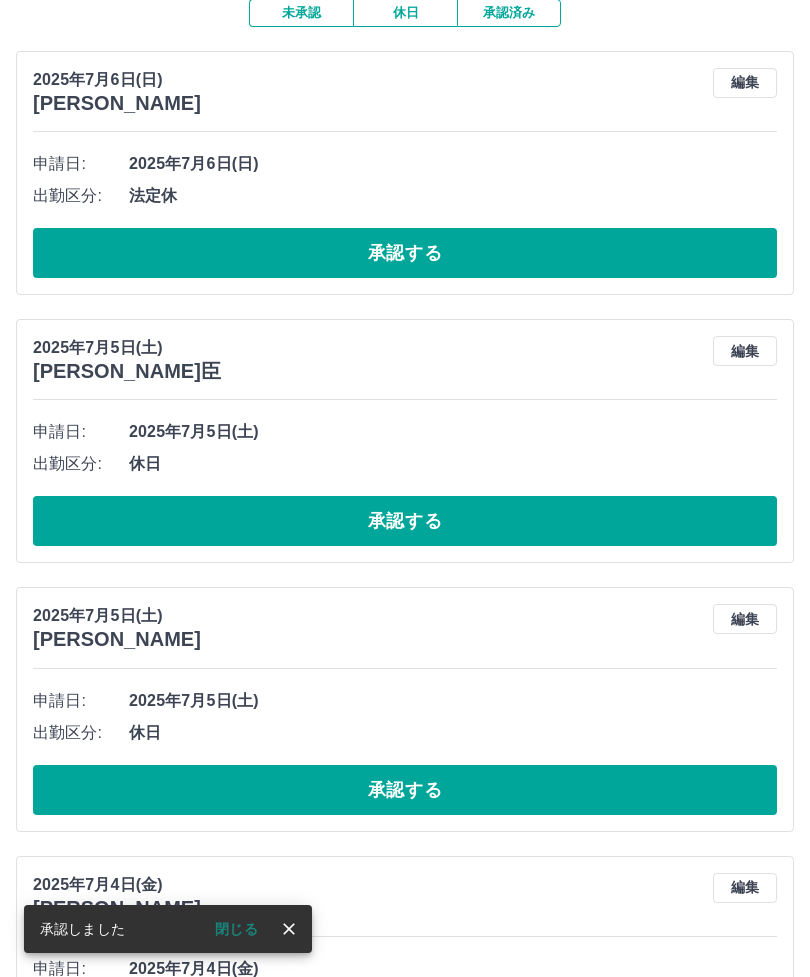 click on "承認する" at bounding box center (405, 253) 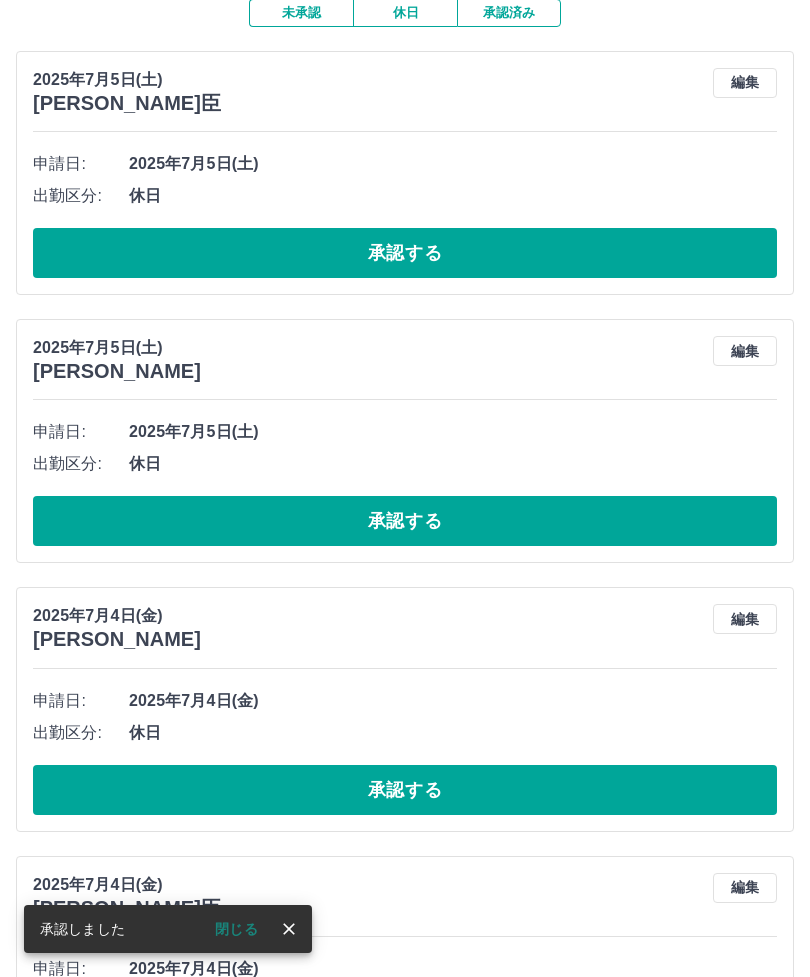 click on "承認する" at bounding box center [405, 253] 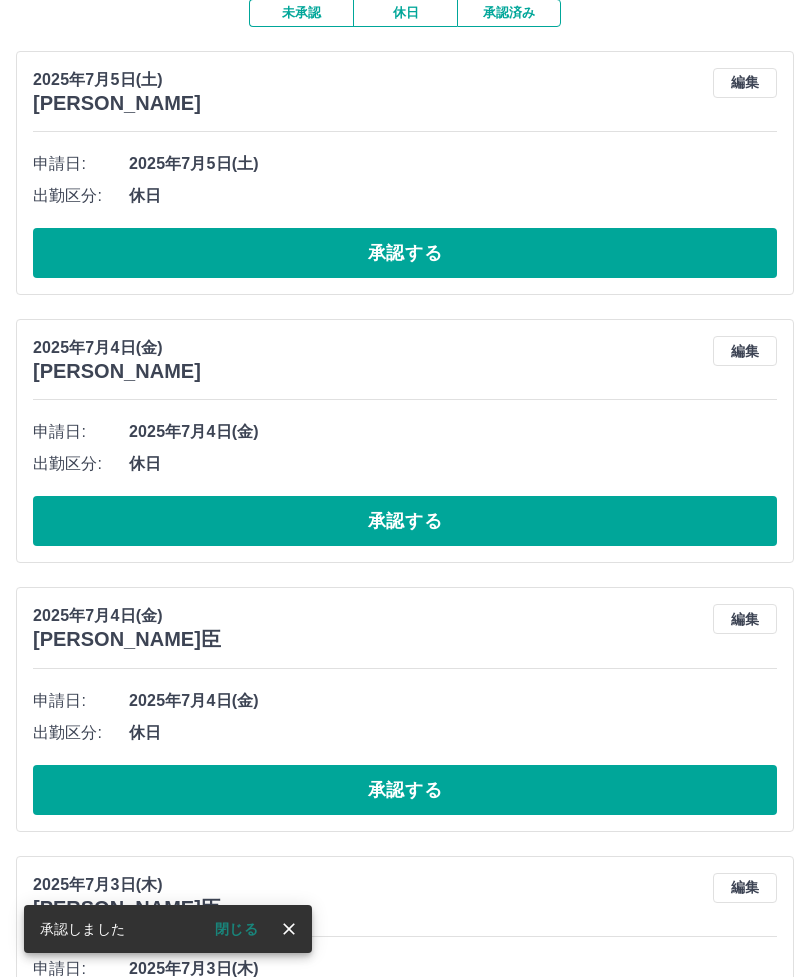 click on "承認する" at bounding box center (405, 253) 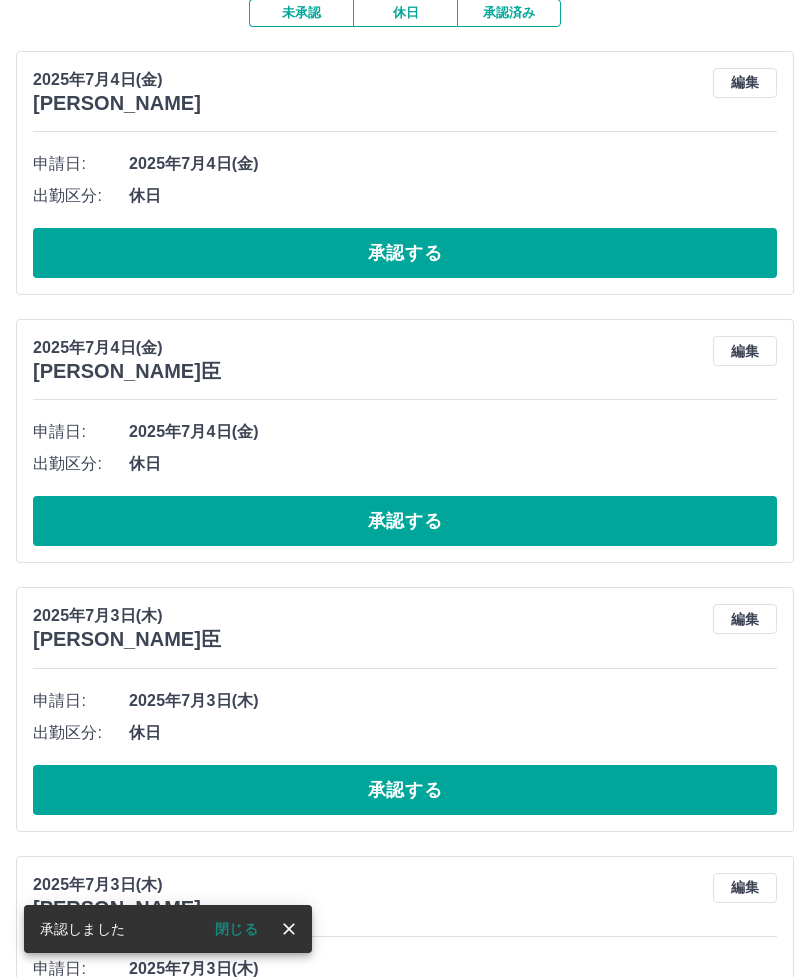 click on "承認する" at bounding box center (405, 253) 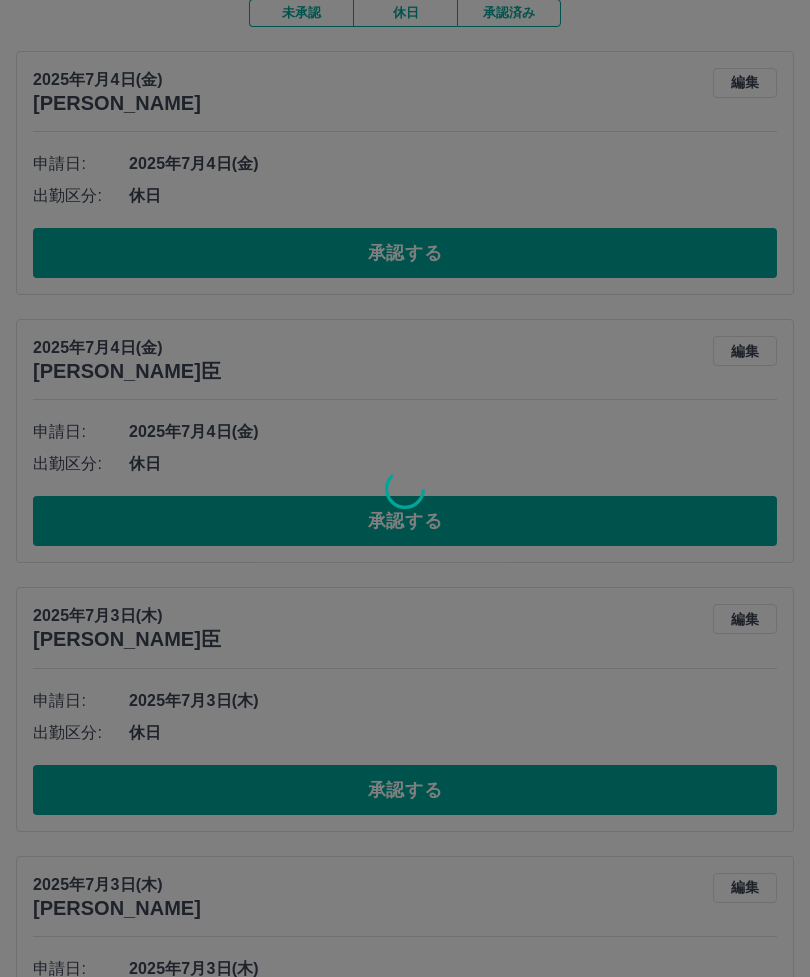 scroll, scrollTop: 60, scrollLeft: 0, axis: vertical 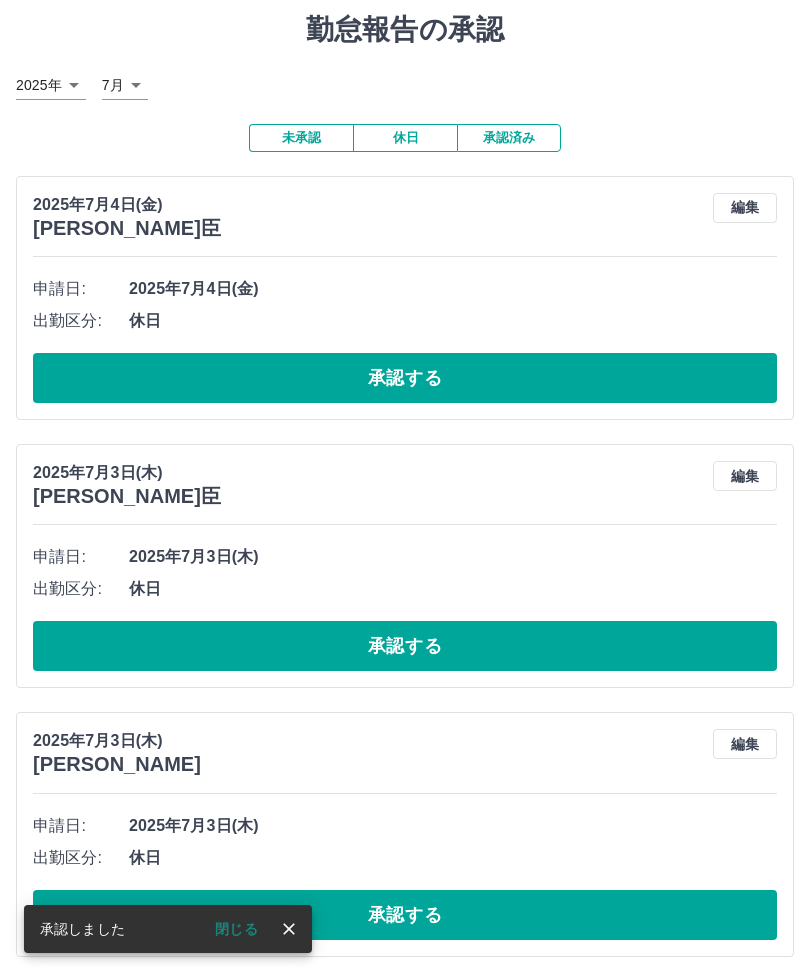 click on "承認する" at bounding box center (405, 378) 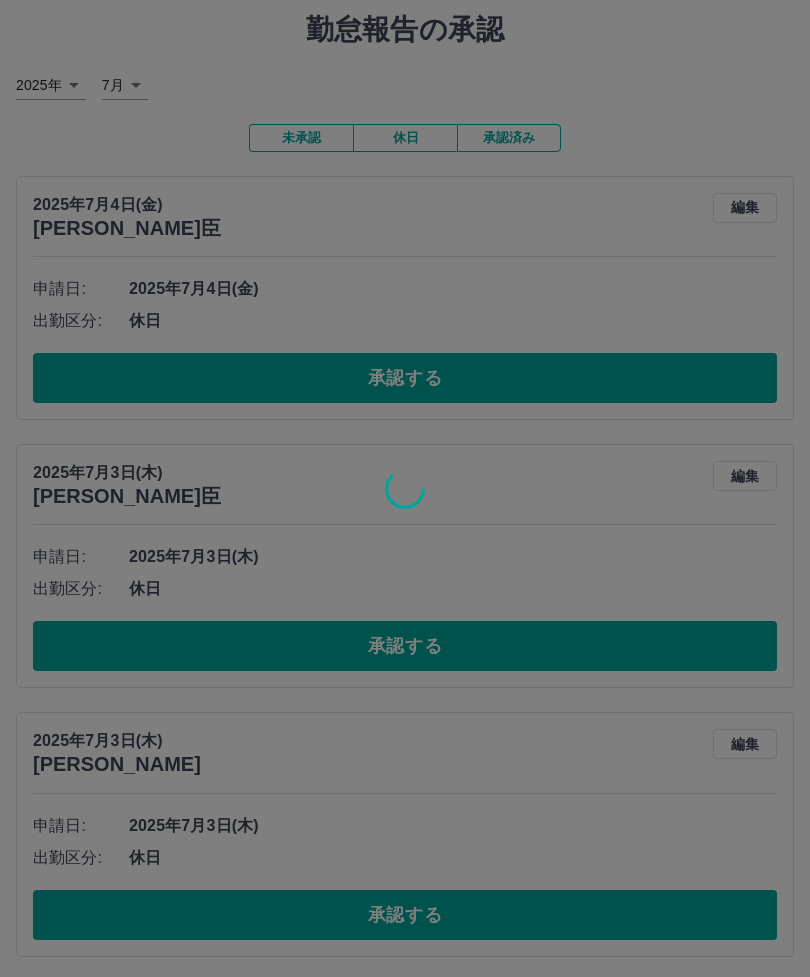 scroll, scrollTop: 0, scrollLeft: 0, axis: both 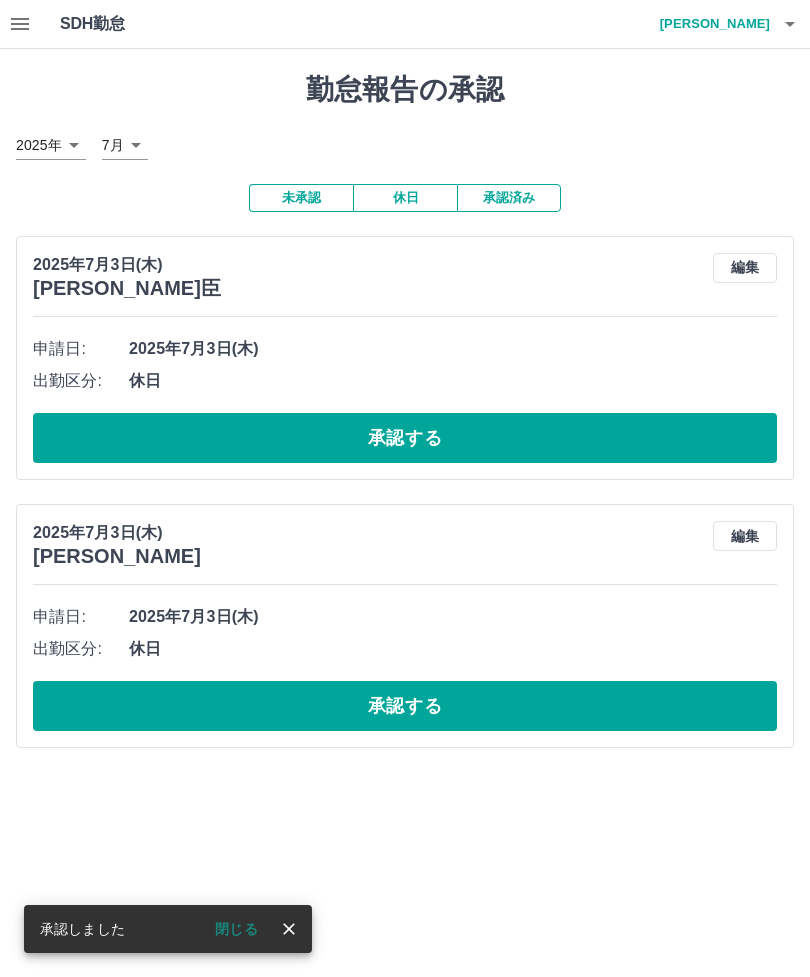 click on "承認する" at bounding box center [405, 438] 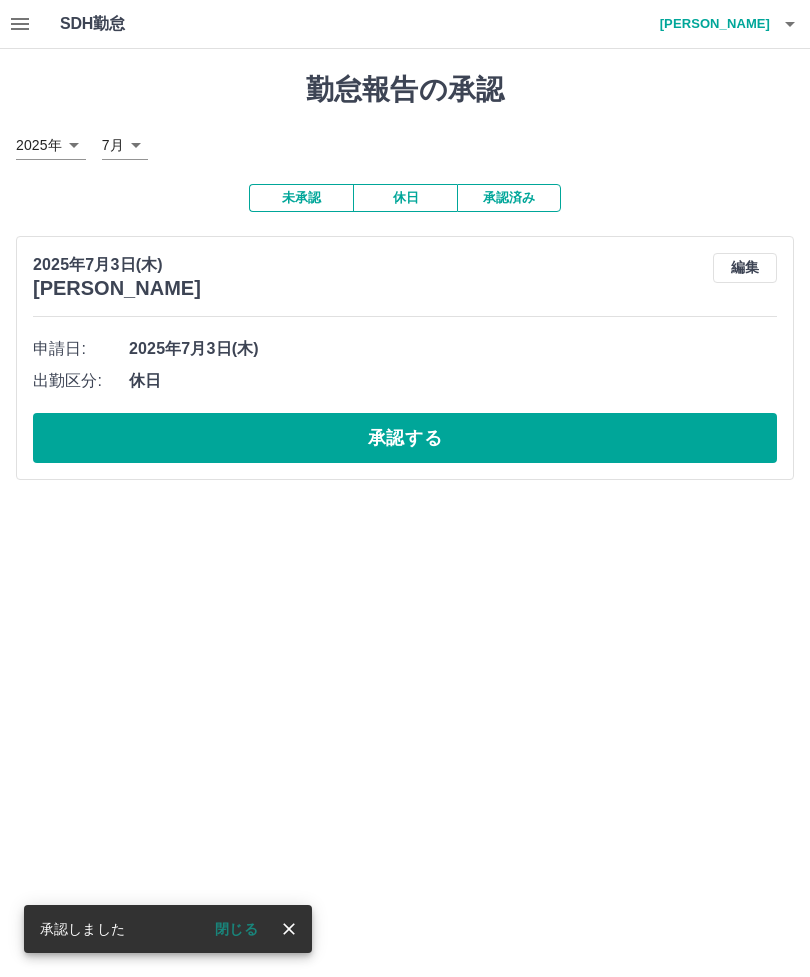 click on "承認する" at bounding box center [405, 438] 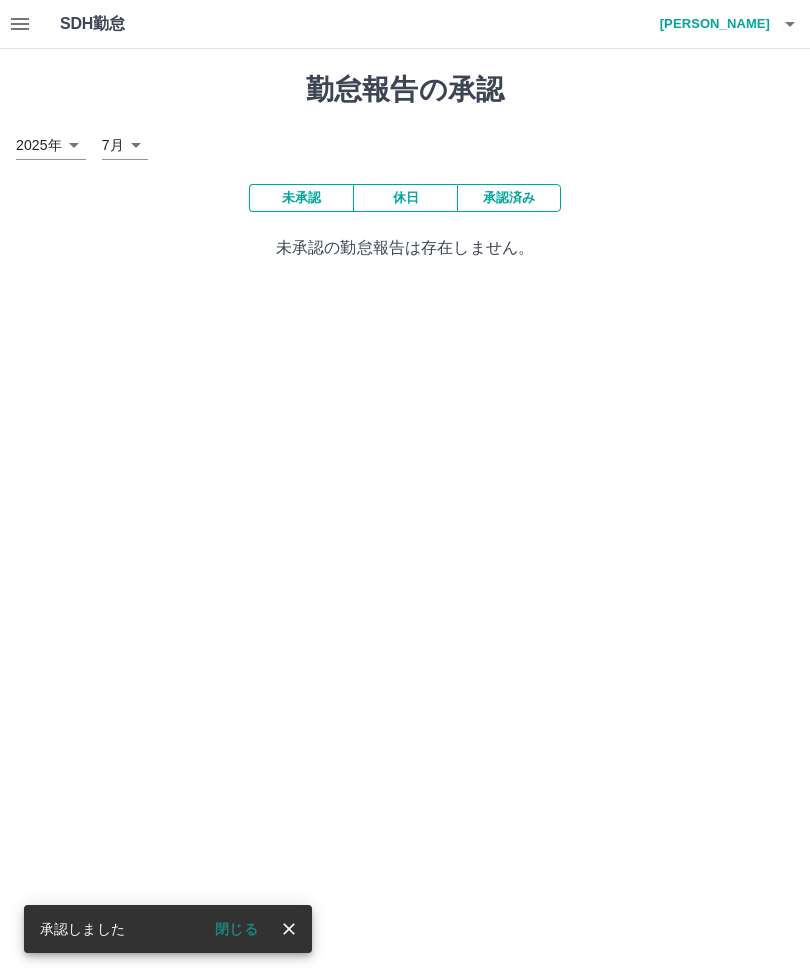 click 